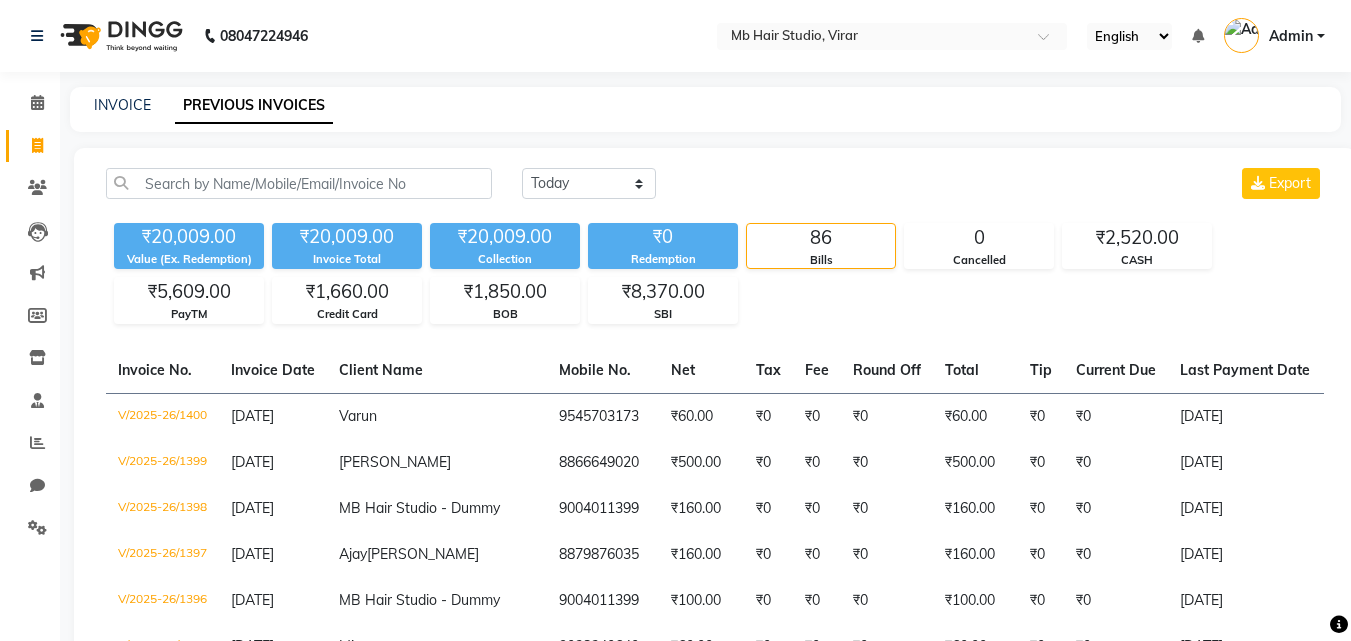 select on "[DATE]" 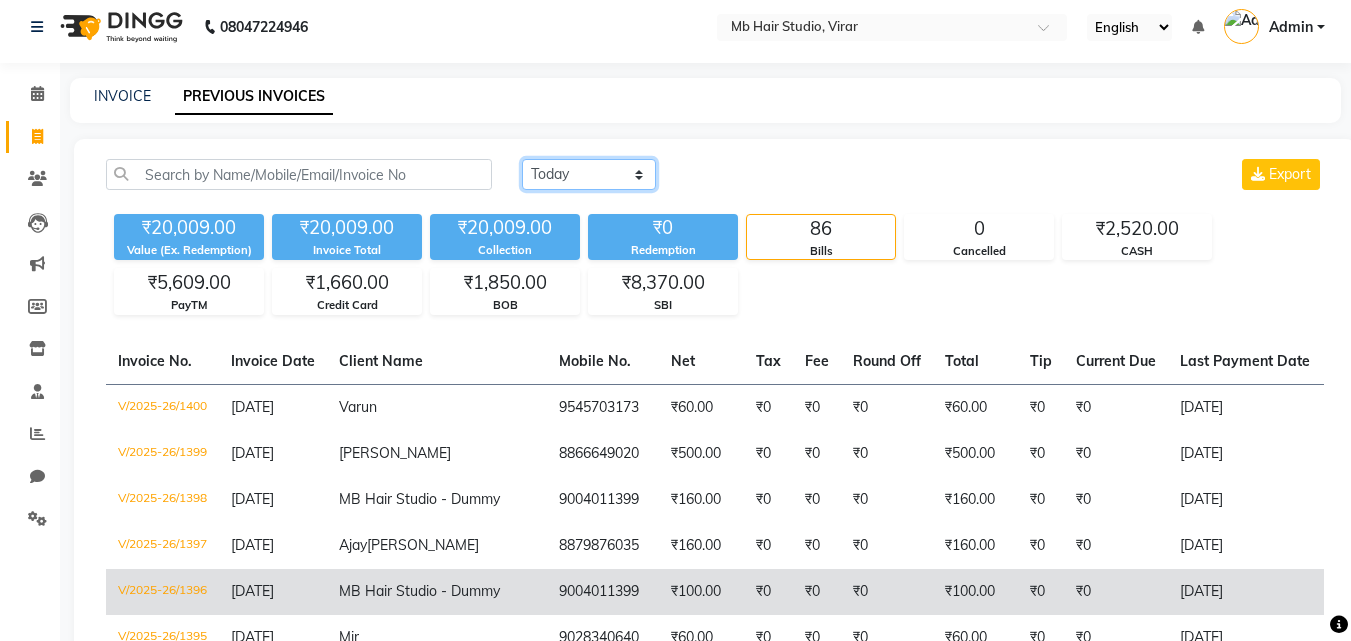 scroll, scrollTop: 0, scrollLeft: 0, axis: both 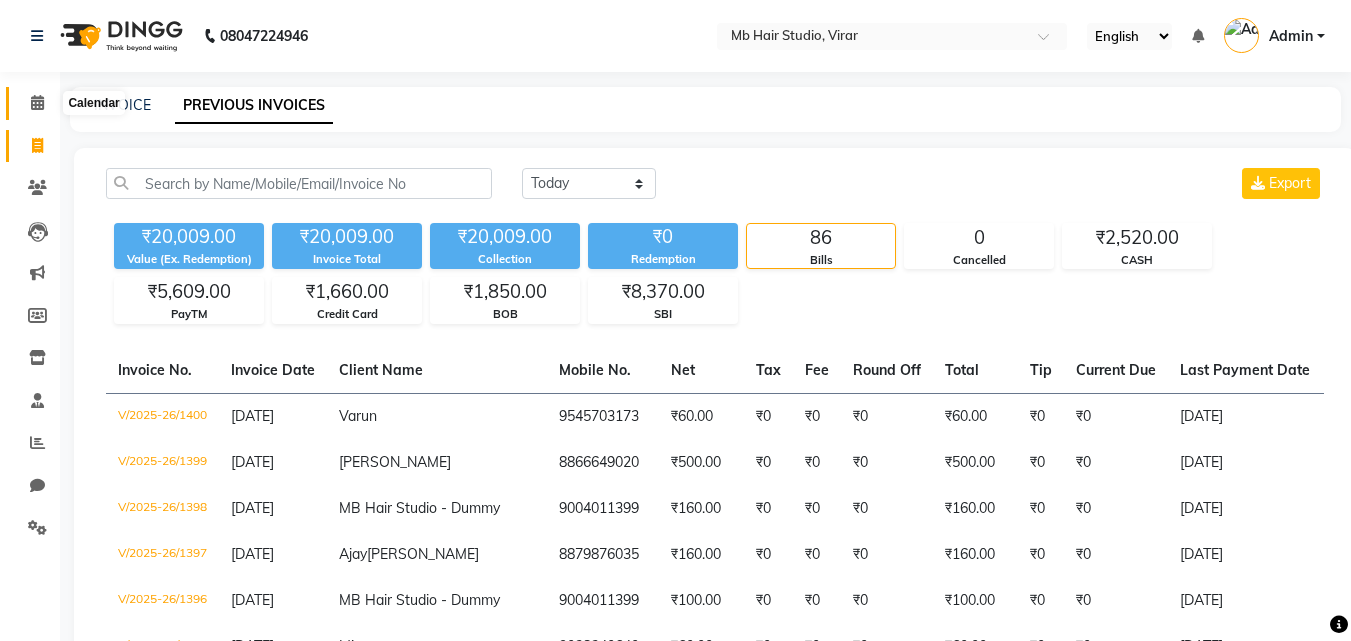 click 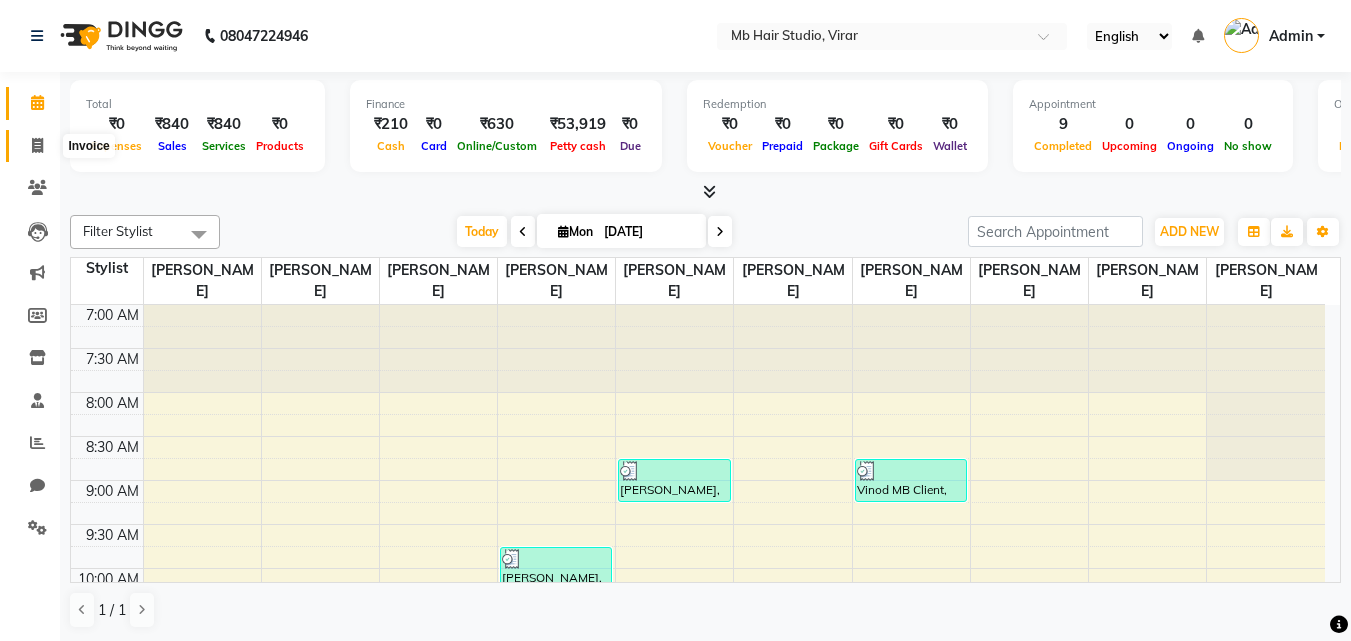 click 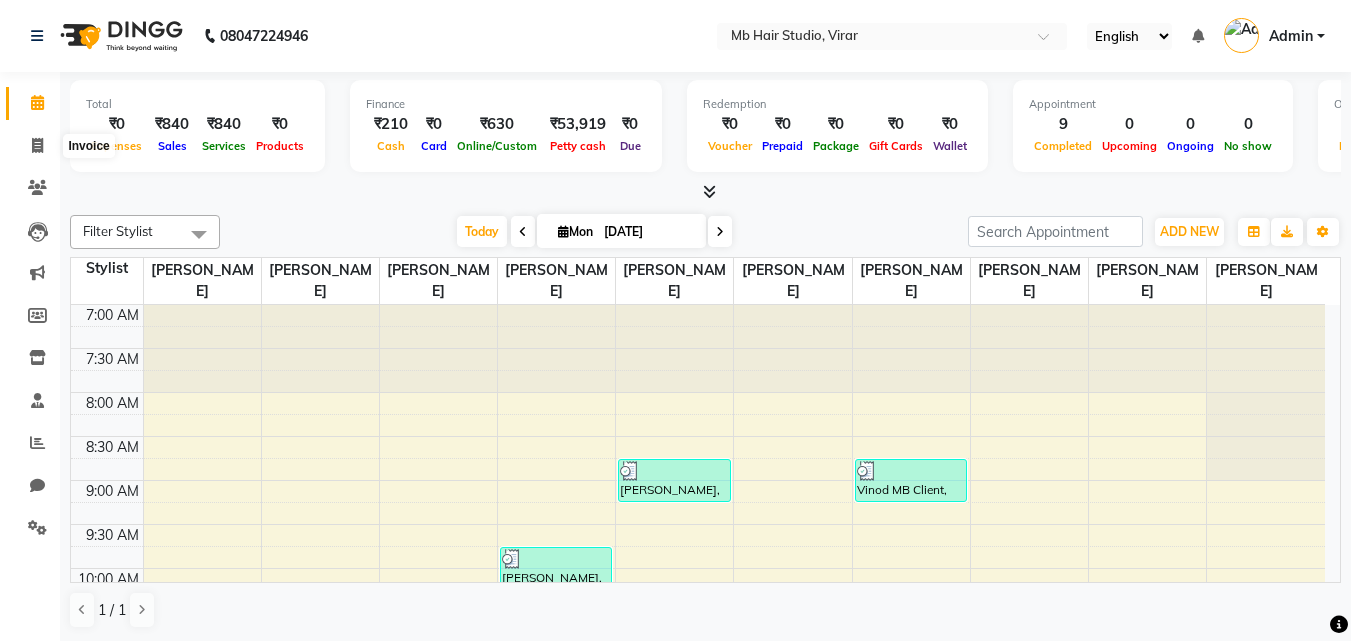 select on "7979" 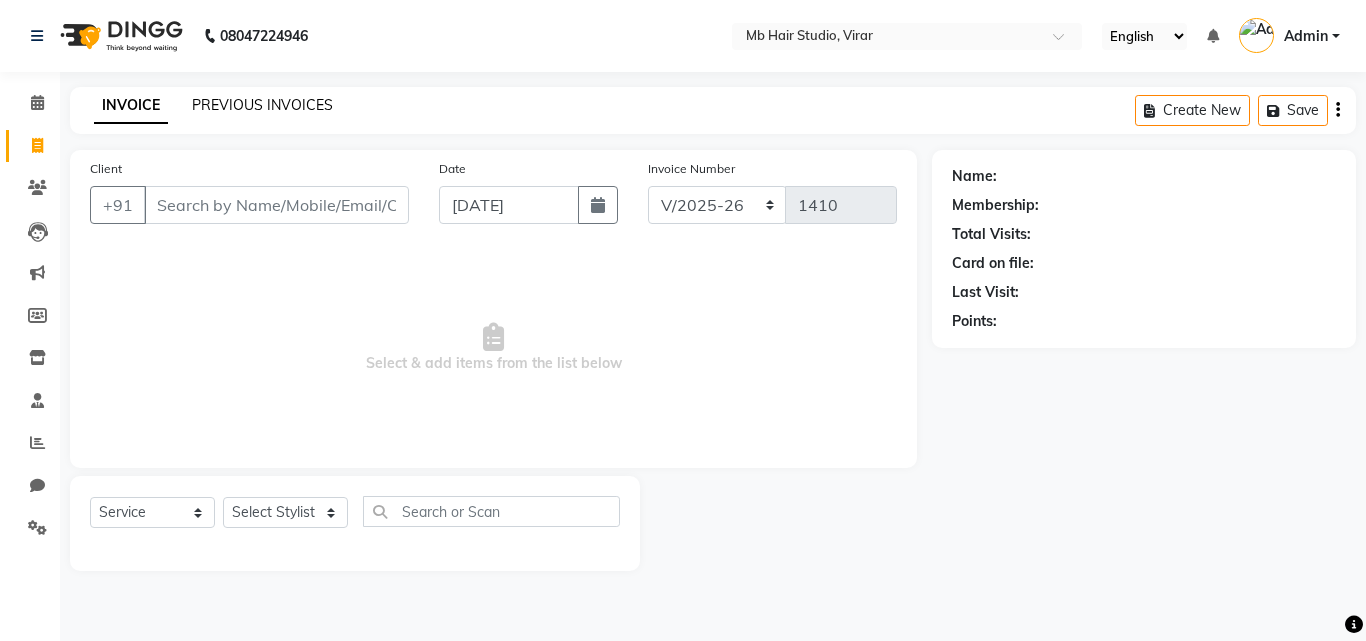 click on "PREVIOUS INVOICES" 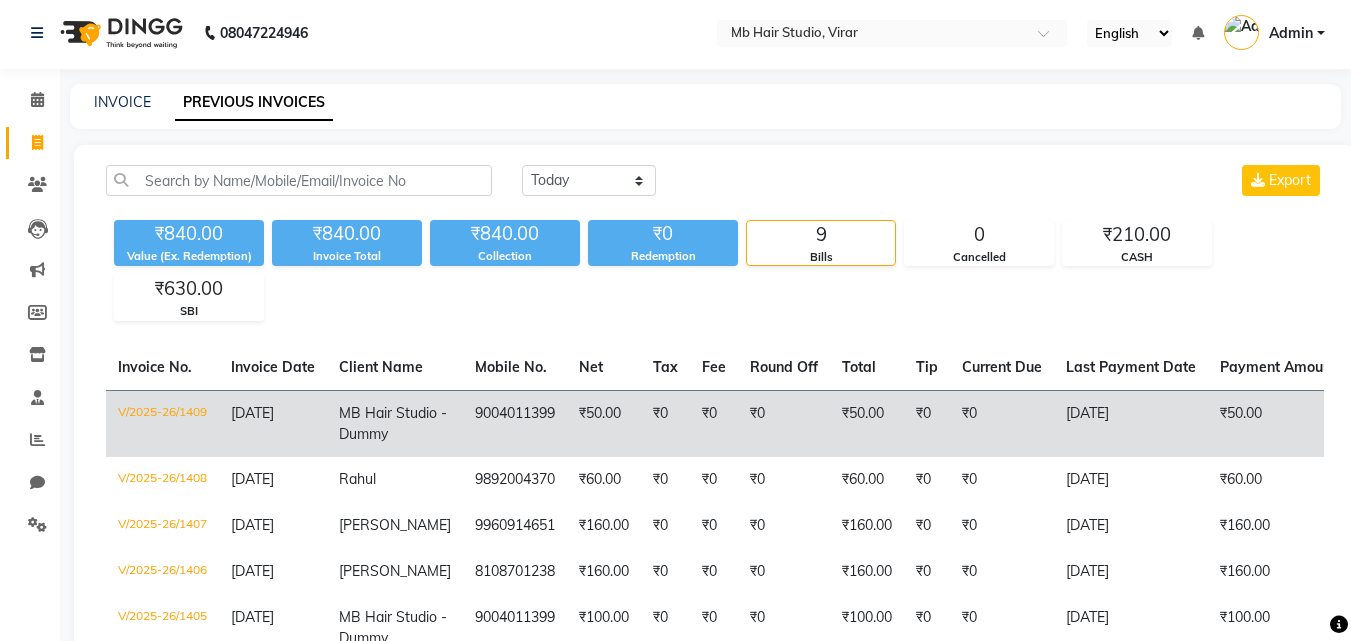 scroll, scrollTop: 0, scrollLeft: 0, axis: both 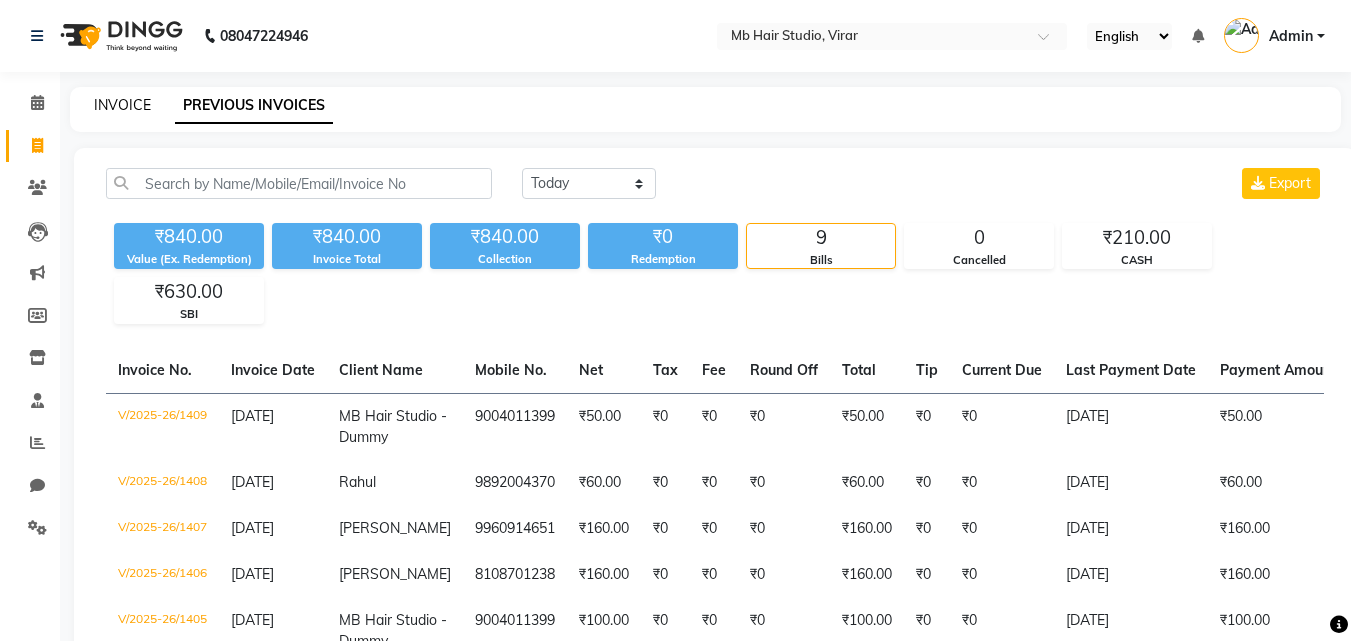 click on "INVOICE" 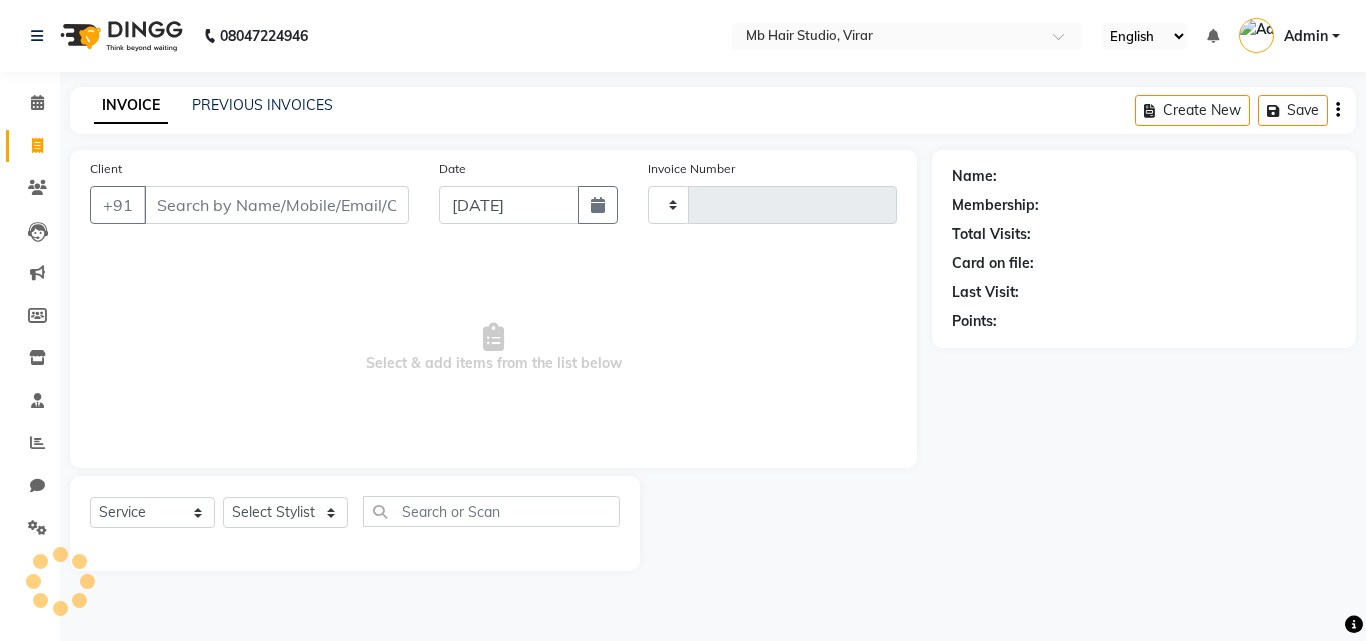 type on "1410" 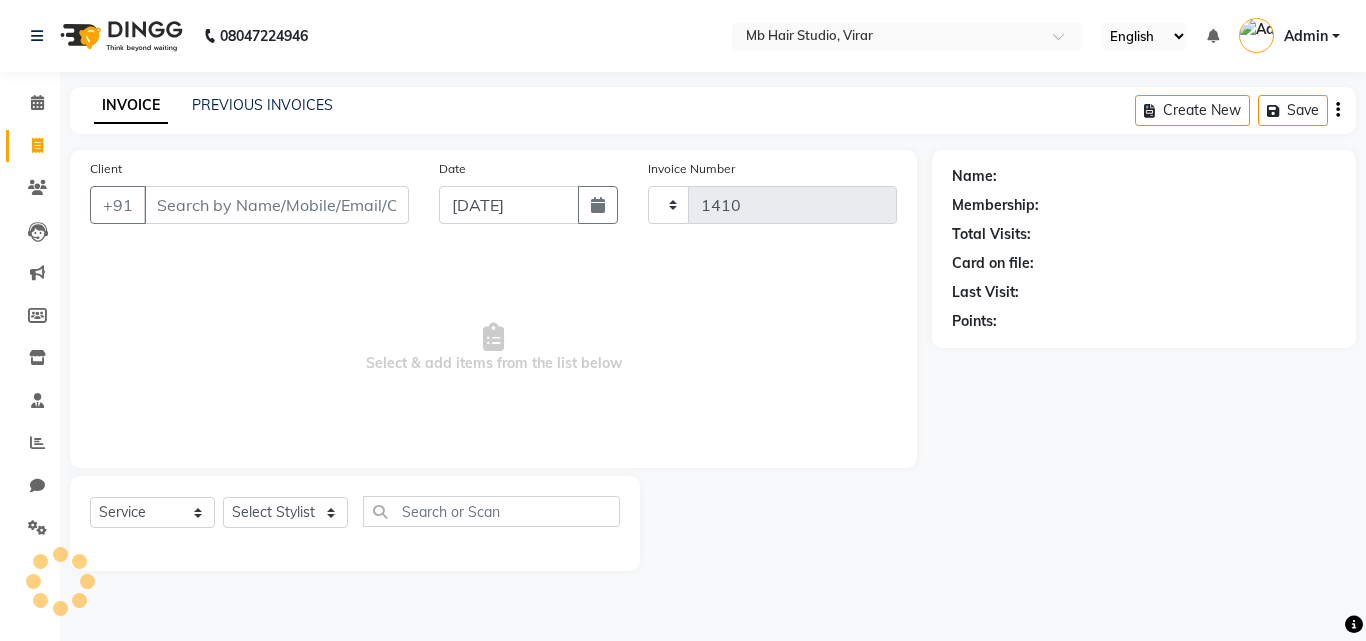 select on "7979" 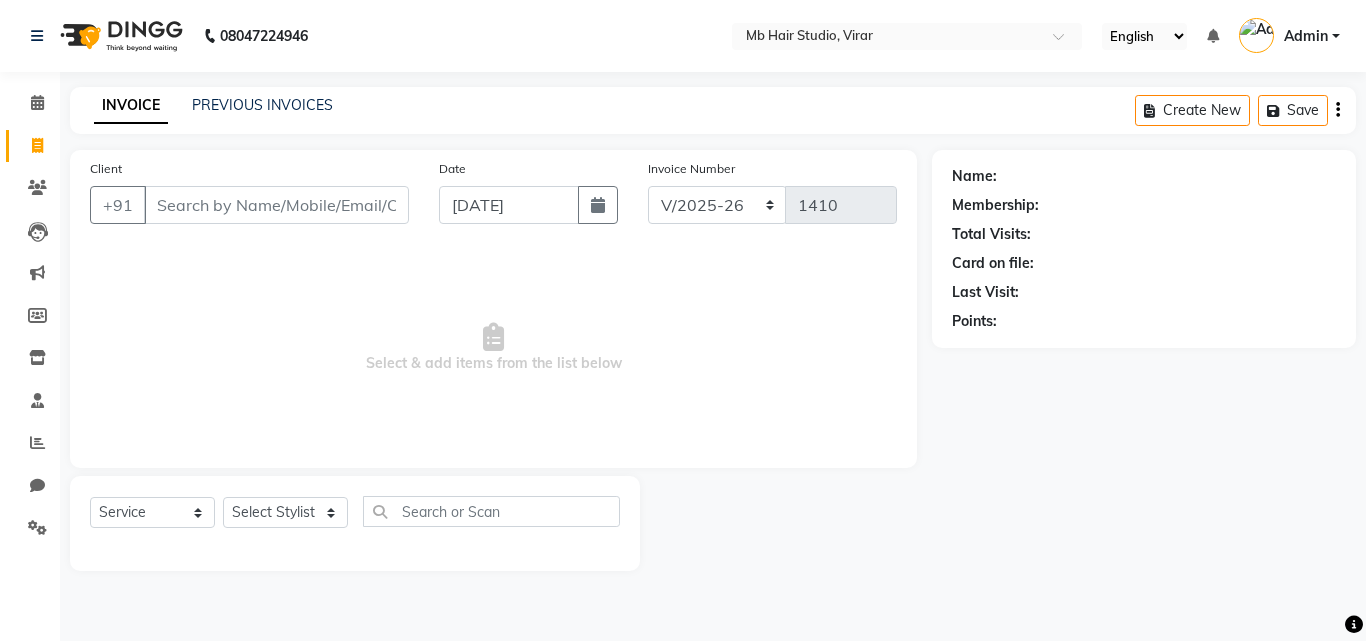 click on "INVOICE PREVIOUS INVOICES Create New   Save" 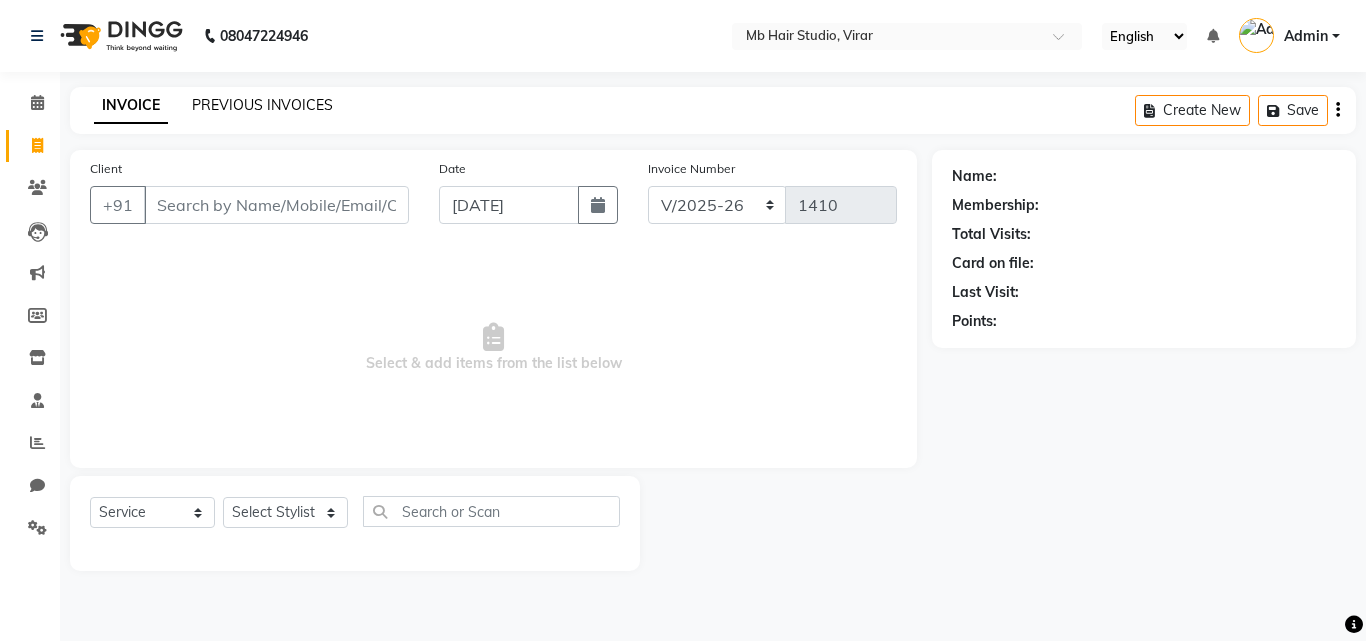 click on "PREVIOUS INVOICES" 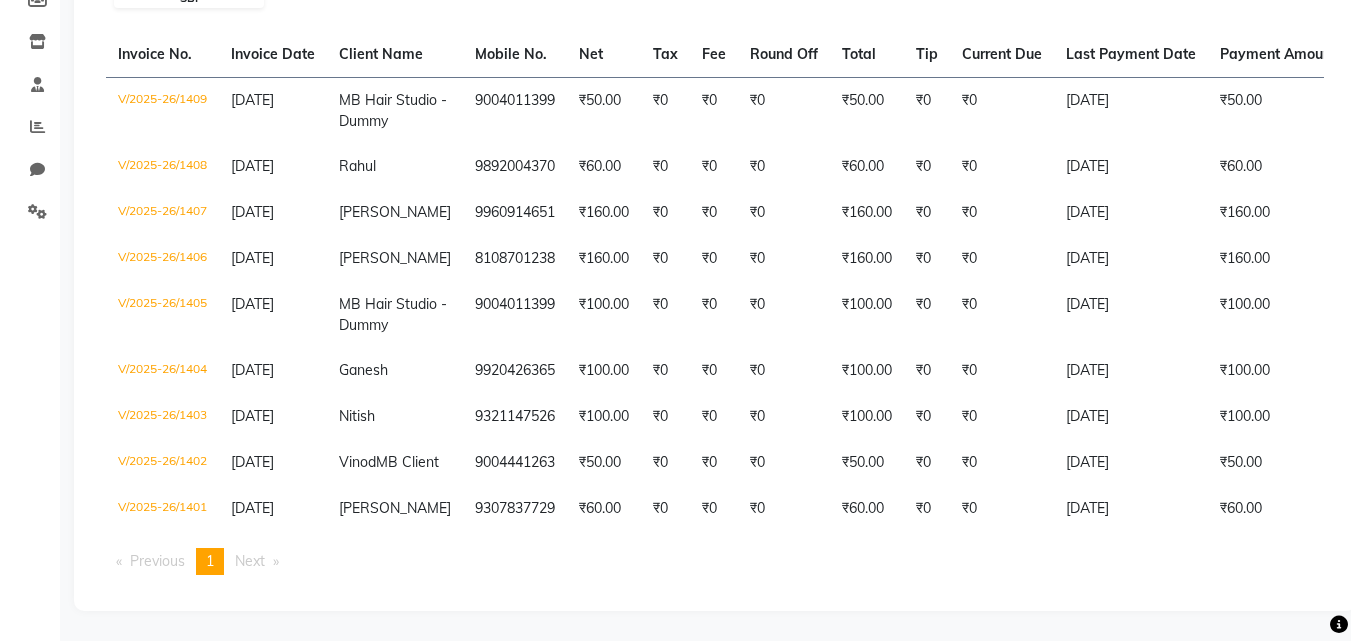 scroll, scrollTop: 0, scrollLeft: 0, axis: both 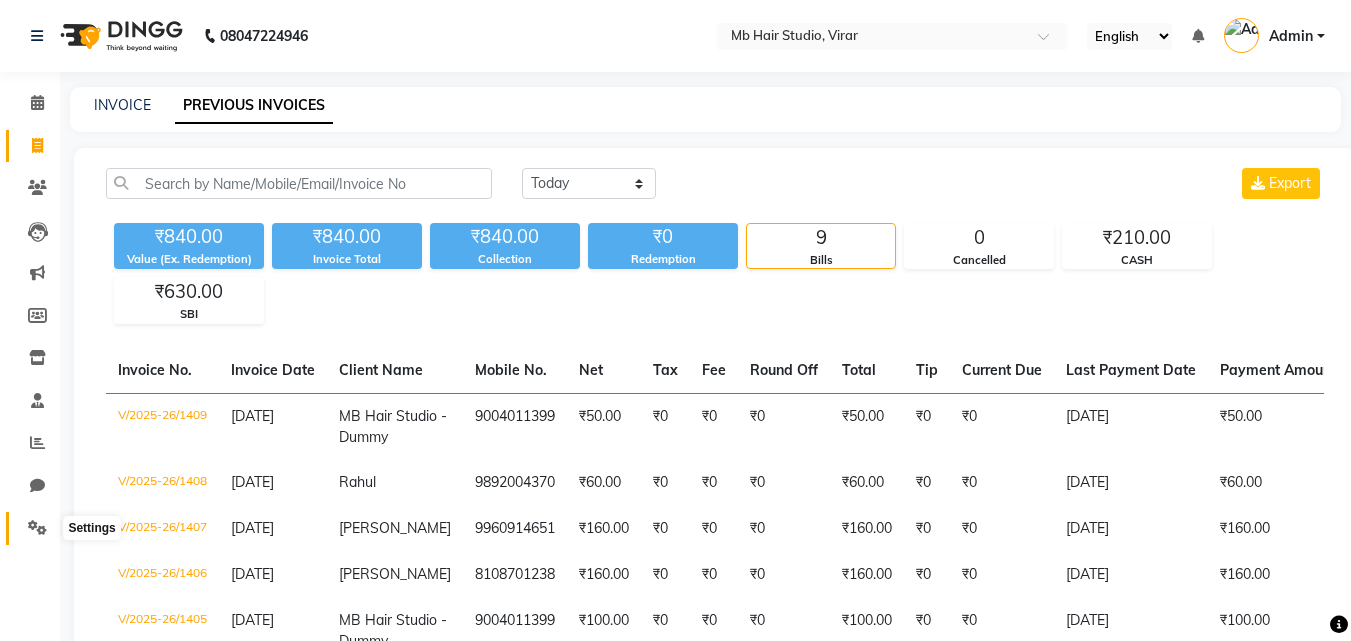 click 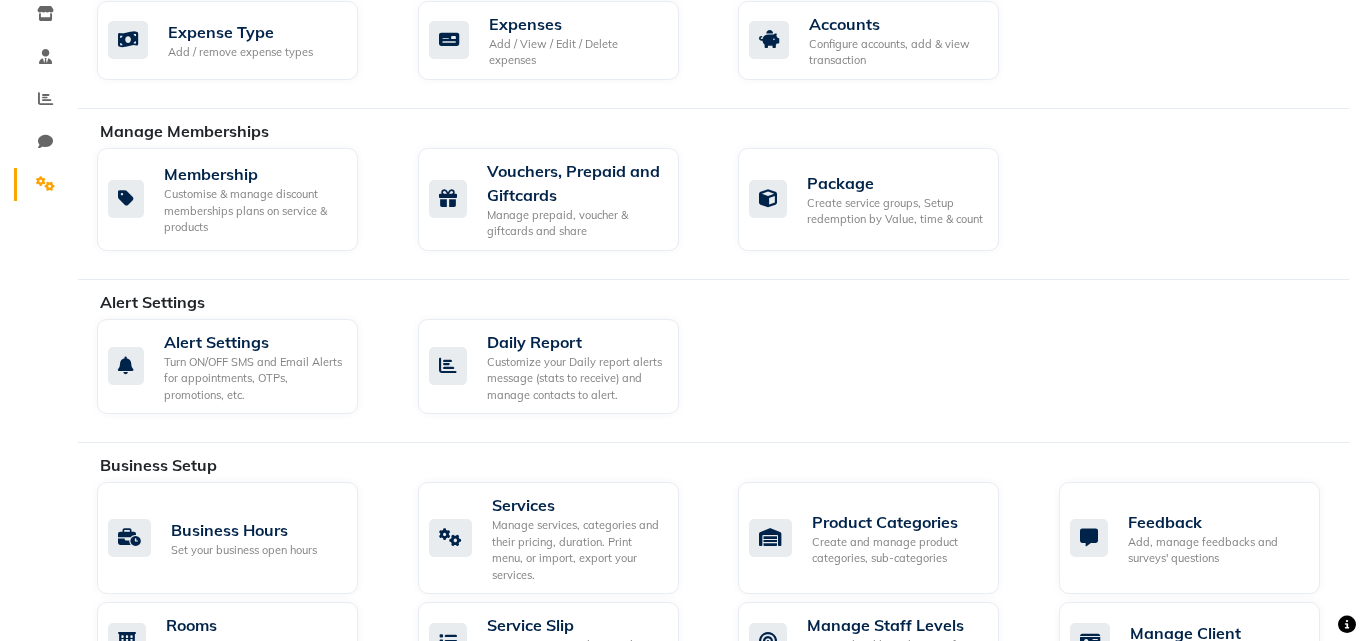 scroll, scrollTop: 0, scrollLeft: 0, axis: both 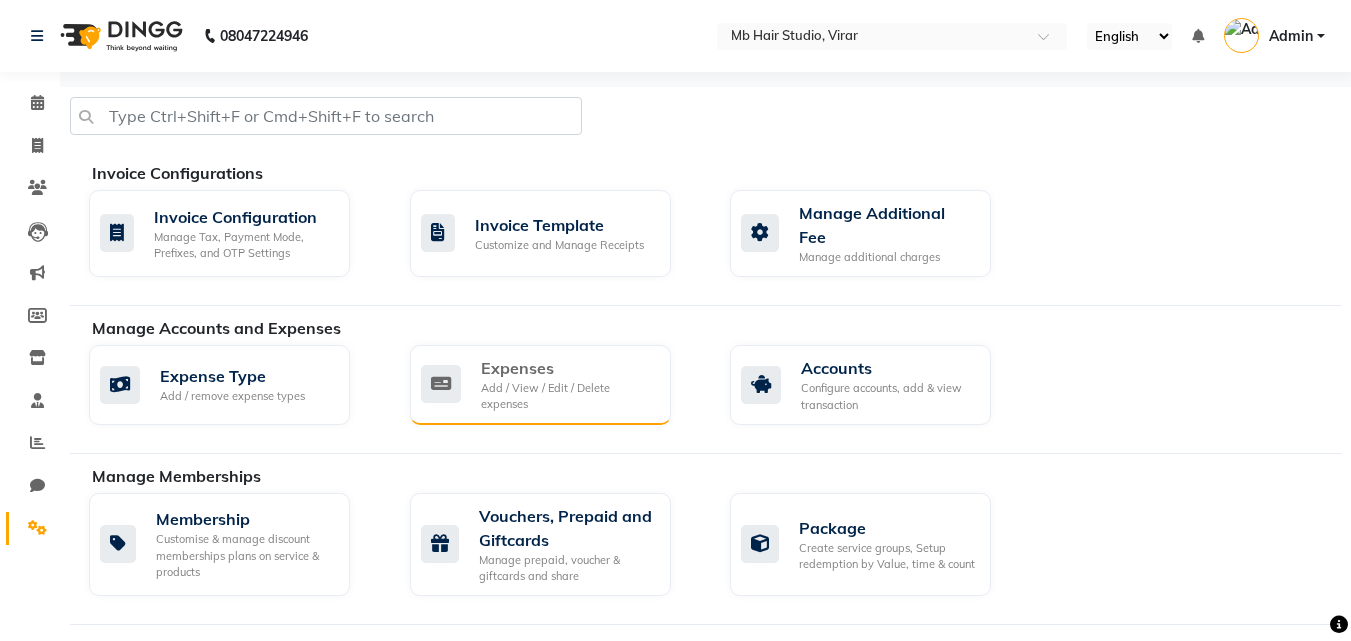 click on "Add / View / Edit / Delete expenses" 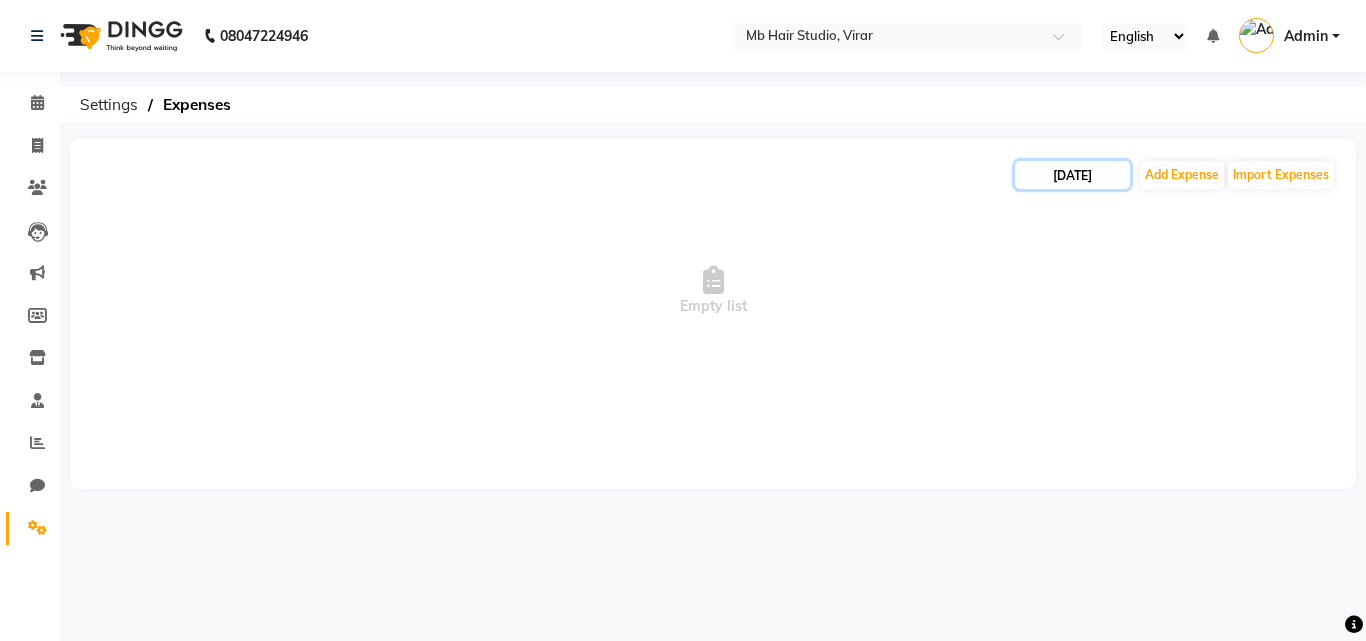 click on "[DATE]" 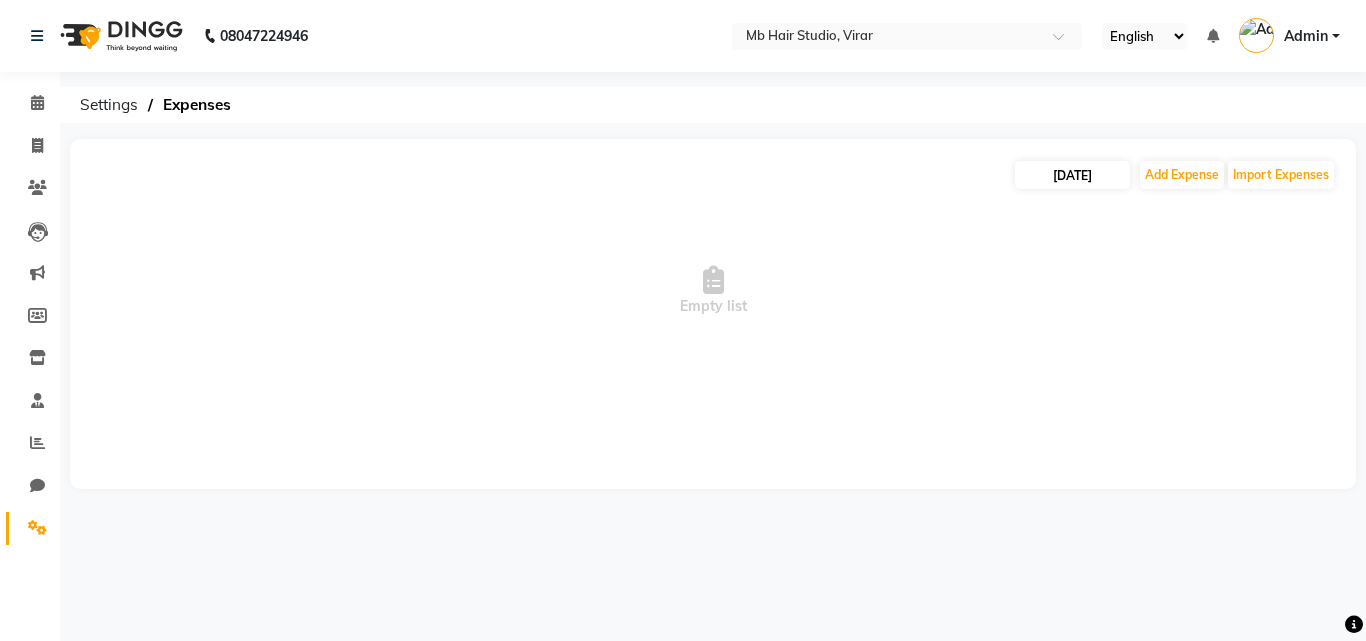 select on "7" 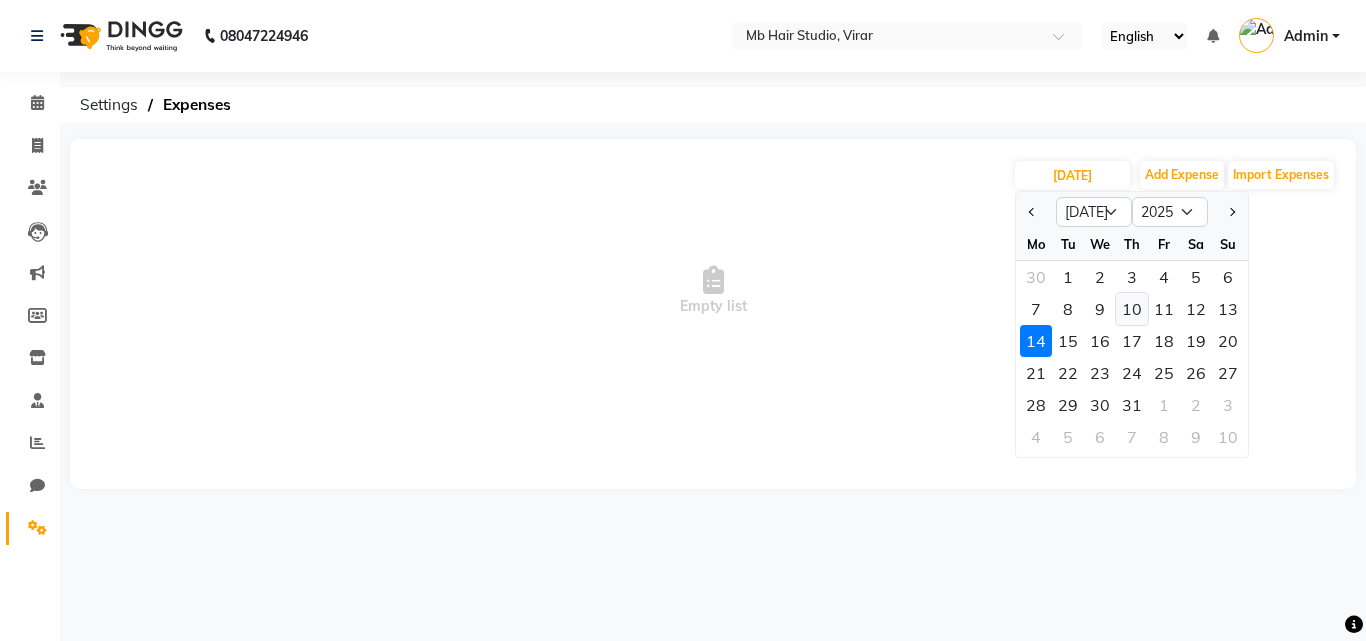 click on "10" 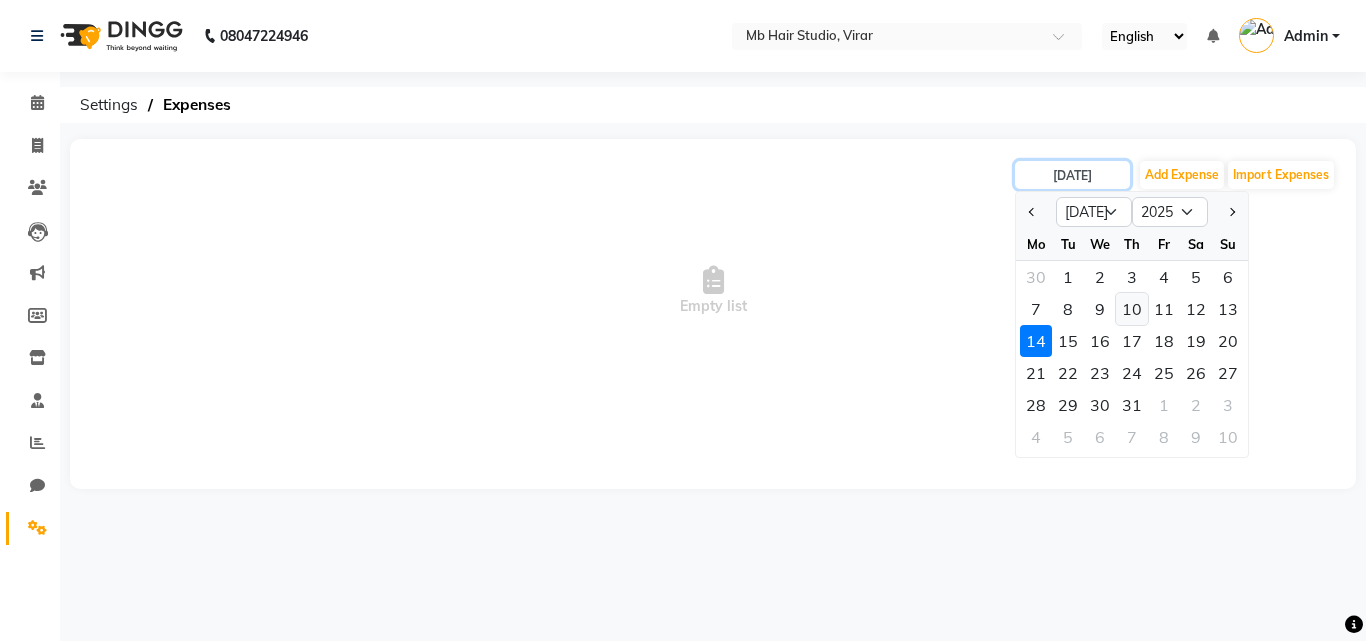 type on "[DATE]" 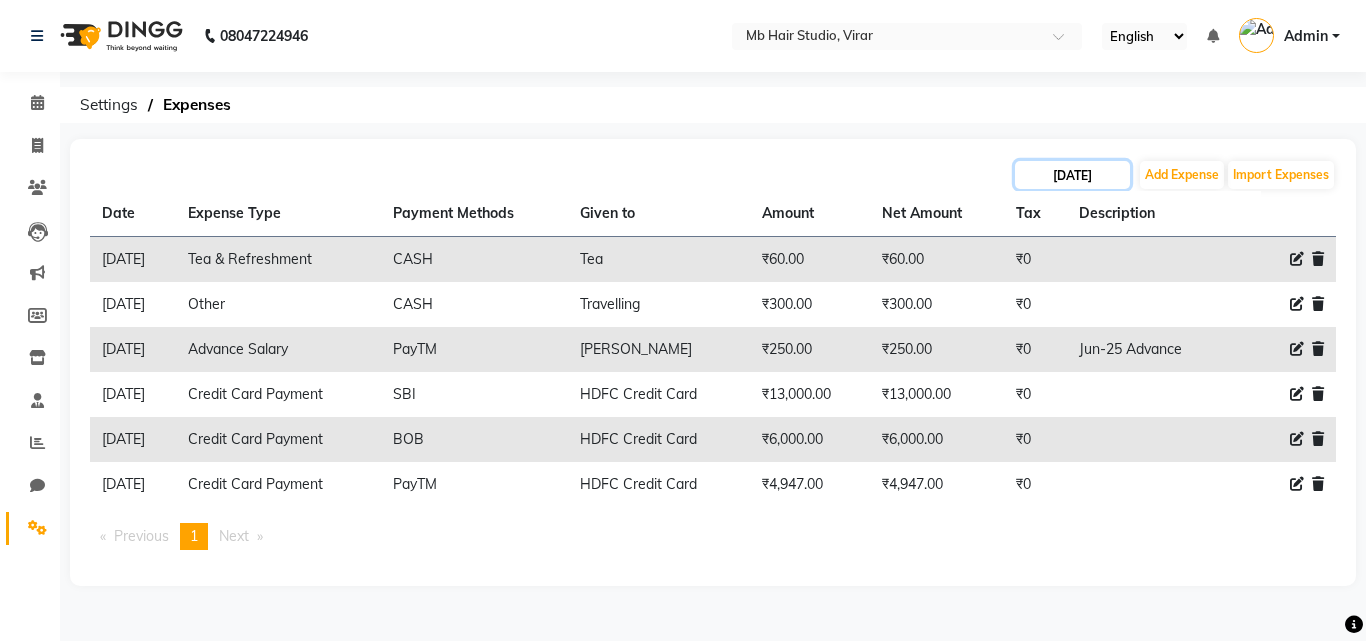 click on "[DATE]" 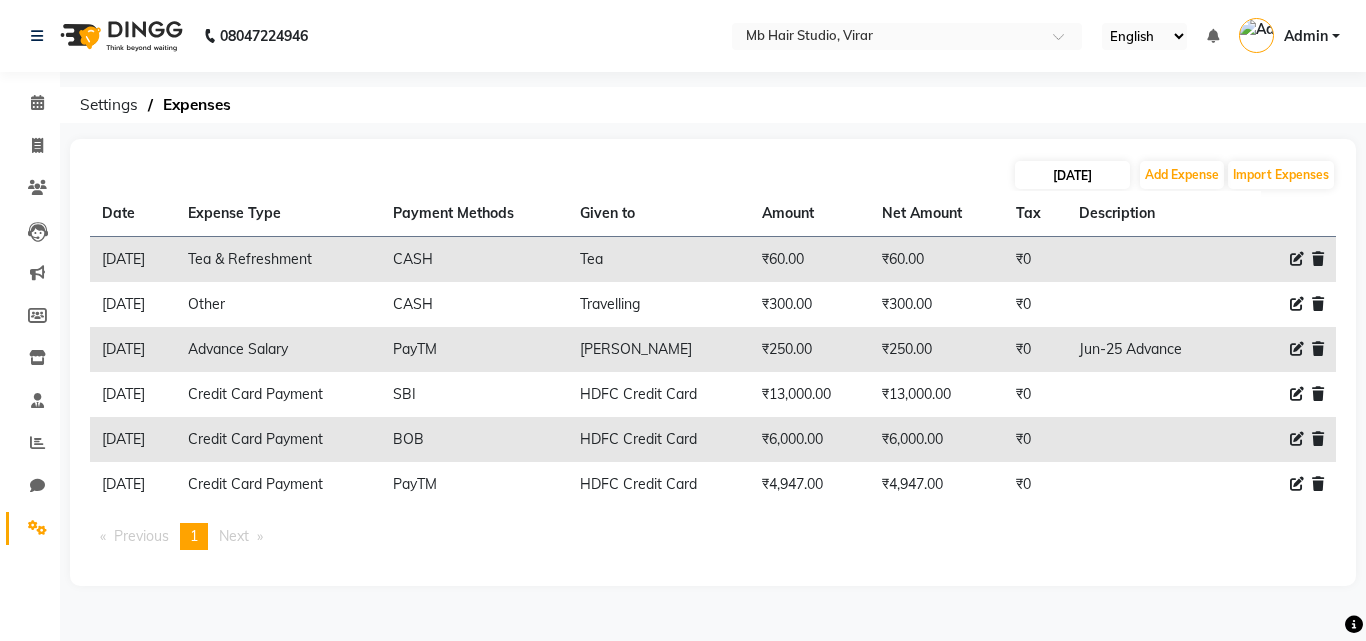 select on "7" 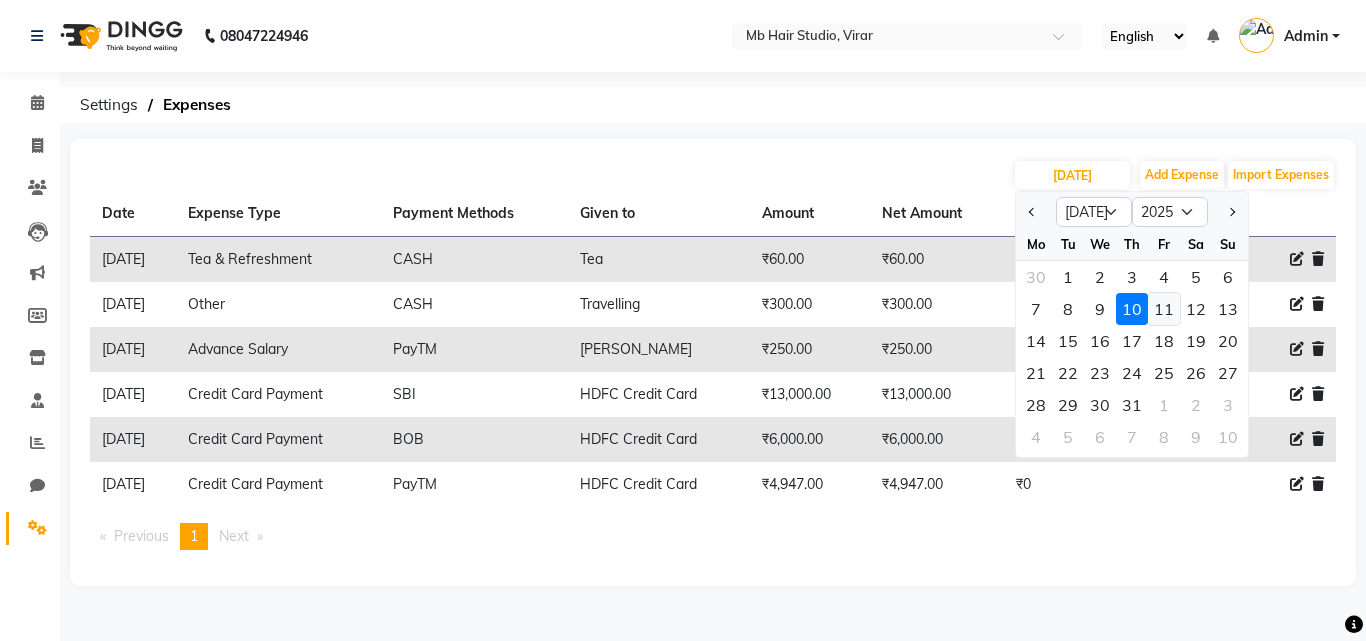 click on "11" 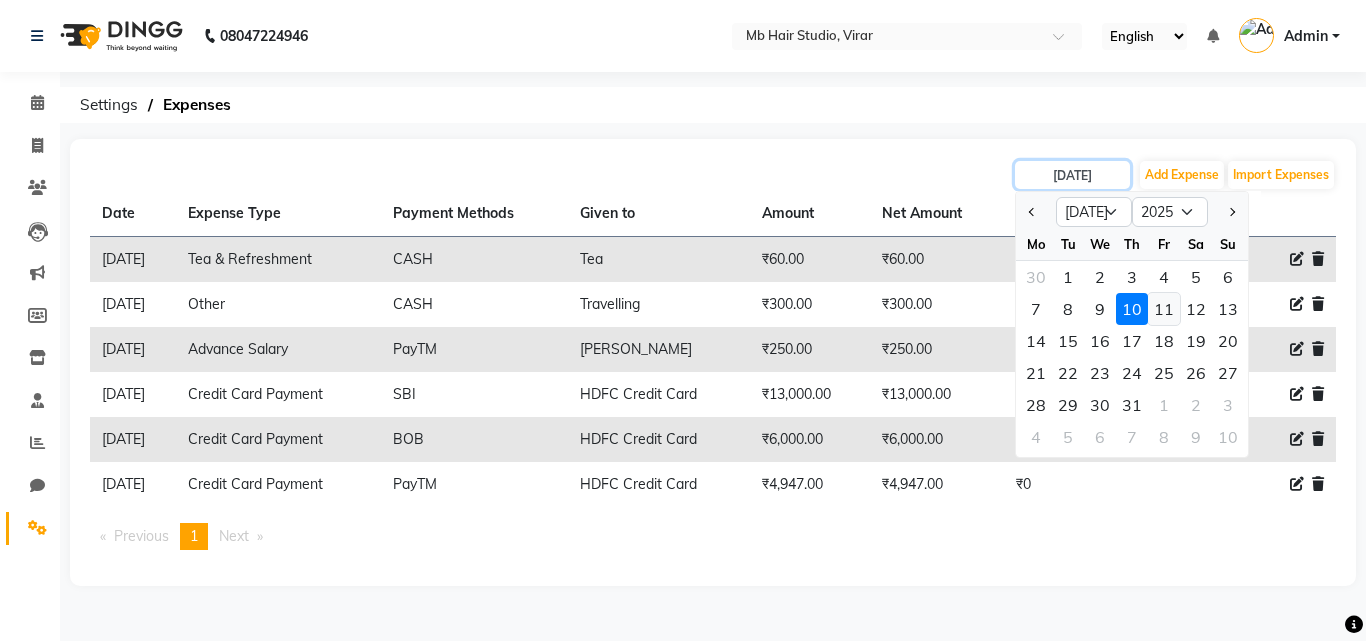 type on "[DATE]" 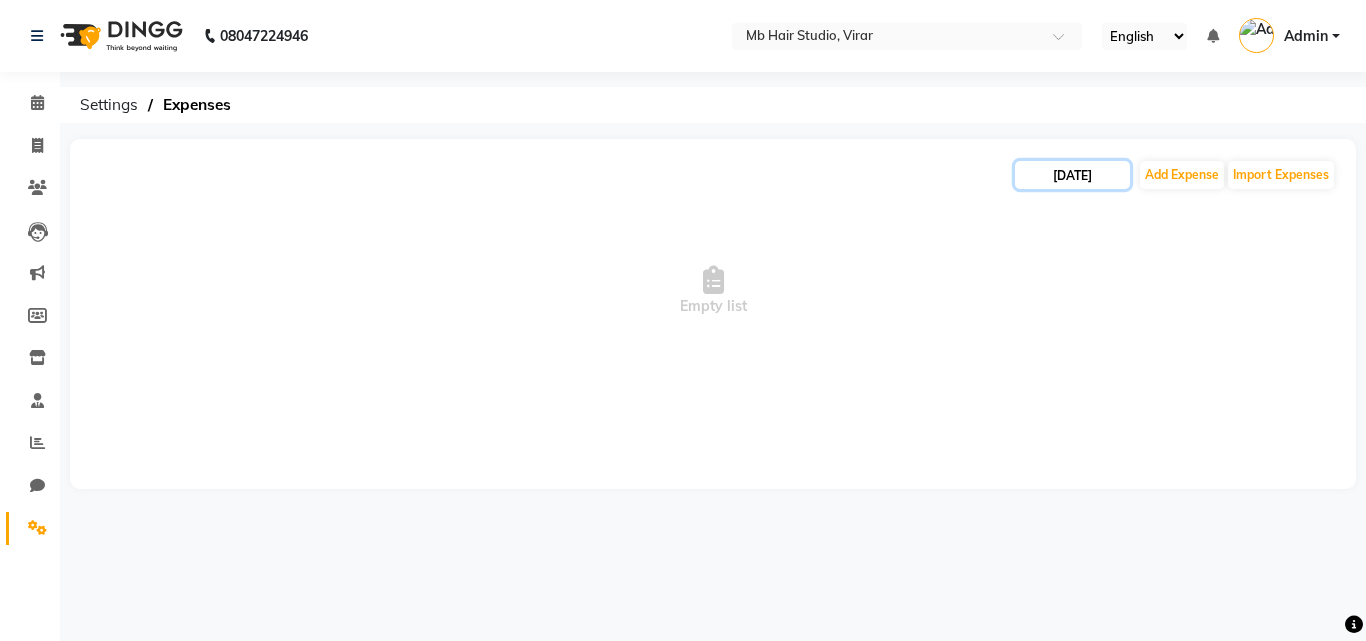 click on "[DATE]" 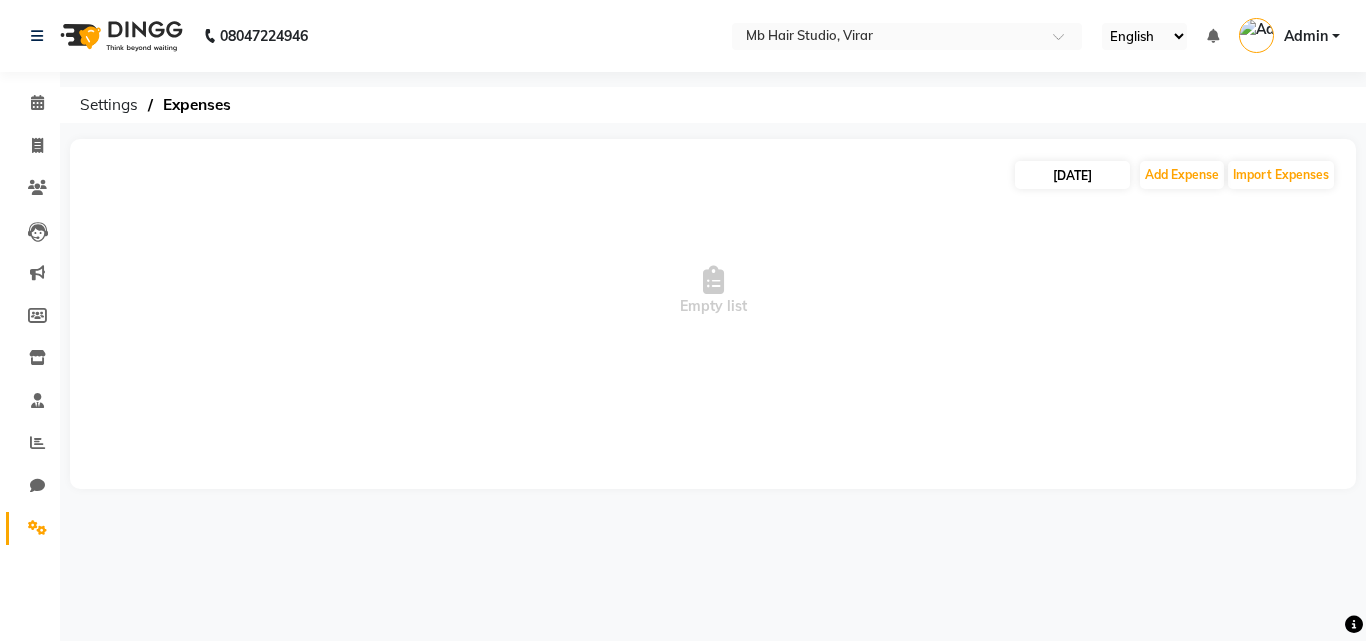 select on "7" 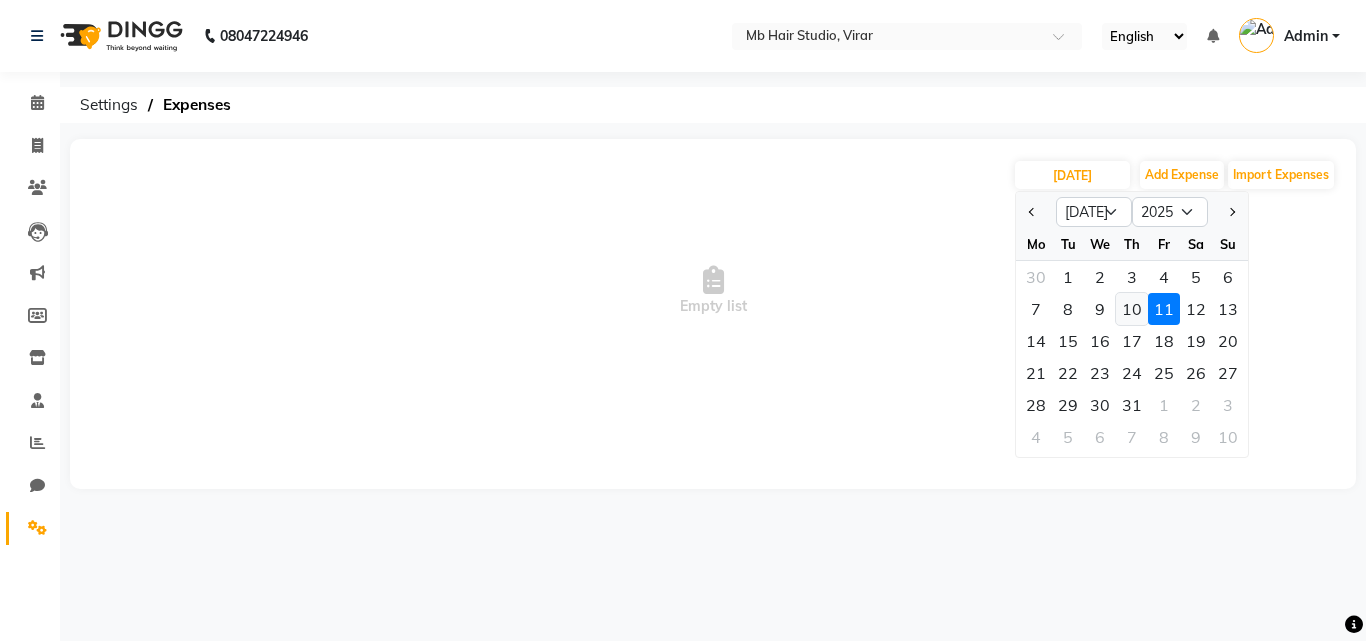 click on "10" 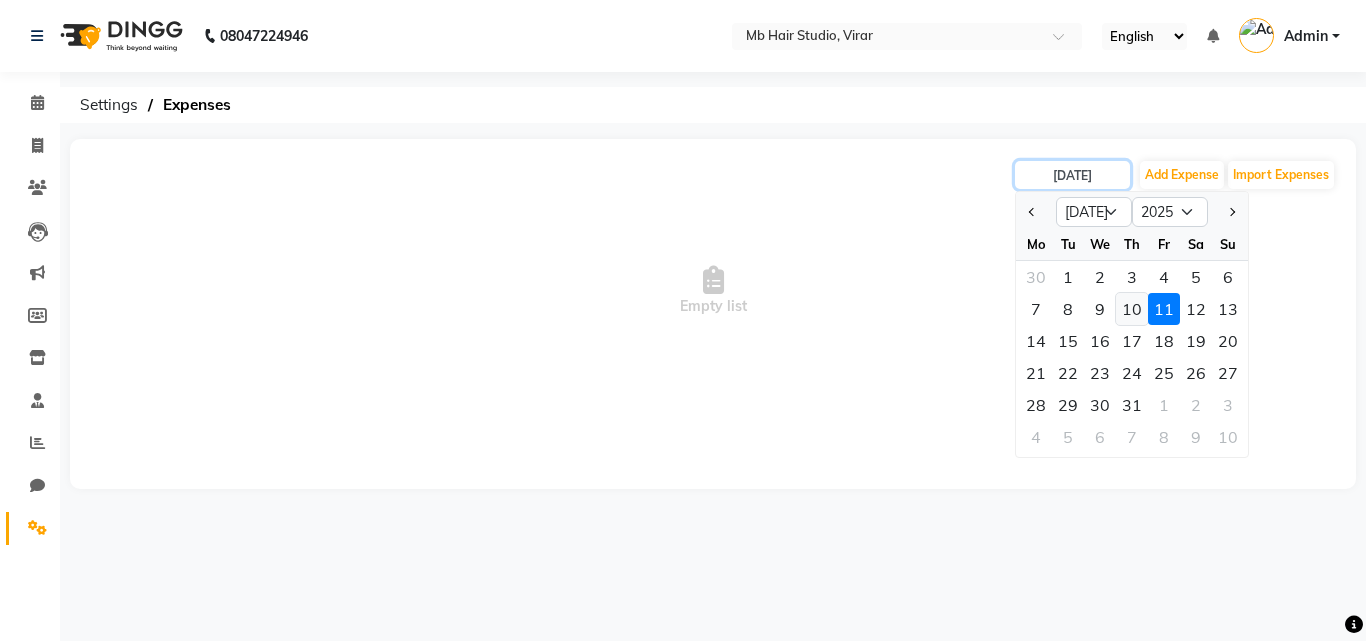 type on "[DATE]" 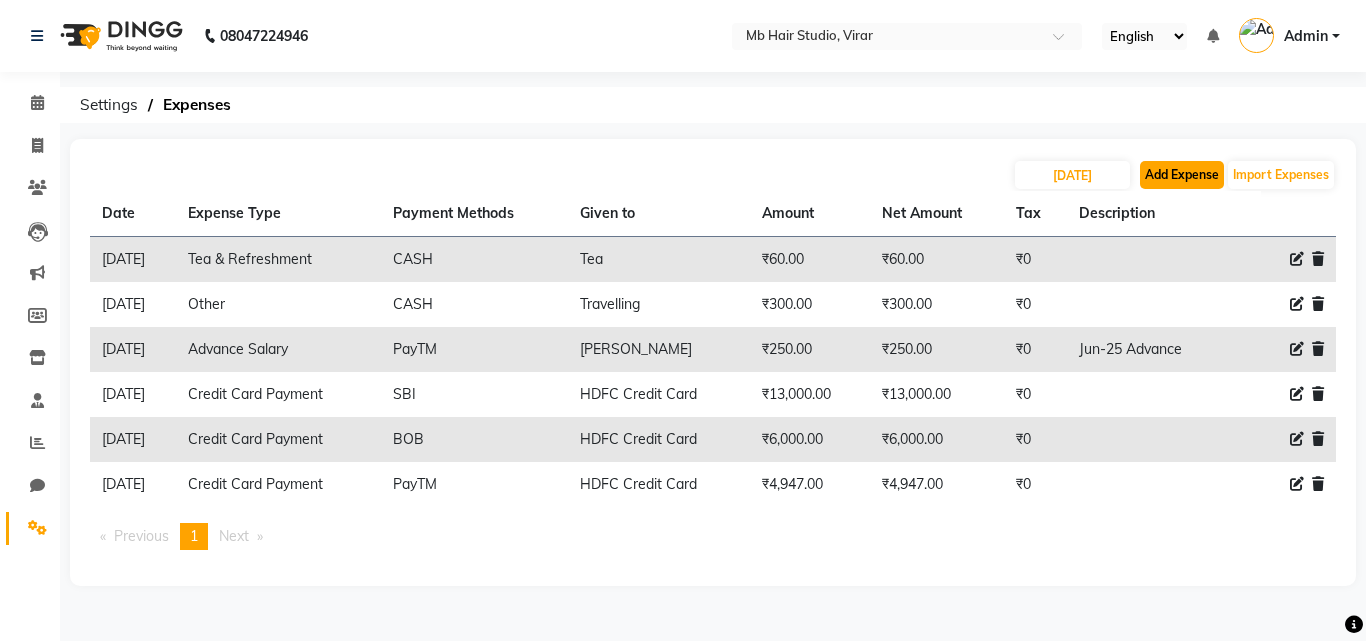 click on "Add Expense" 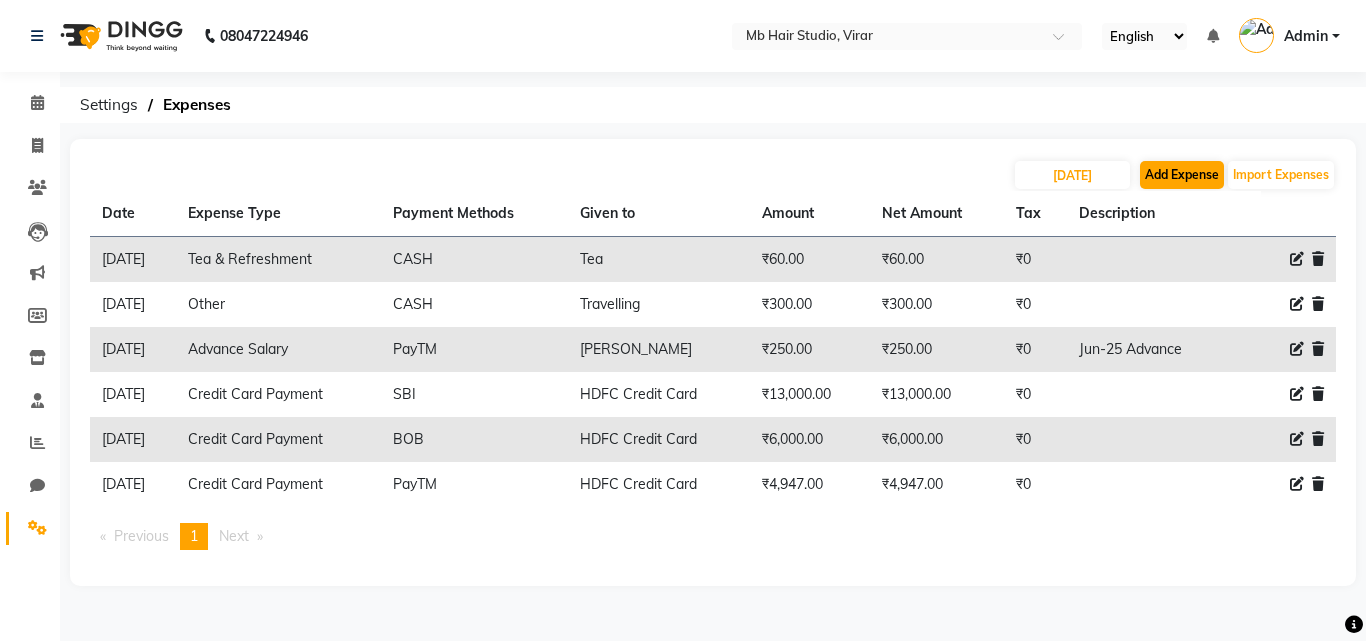 select on "1" 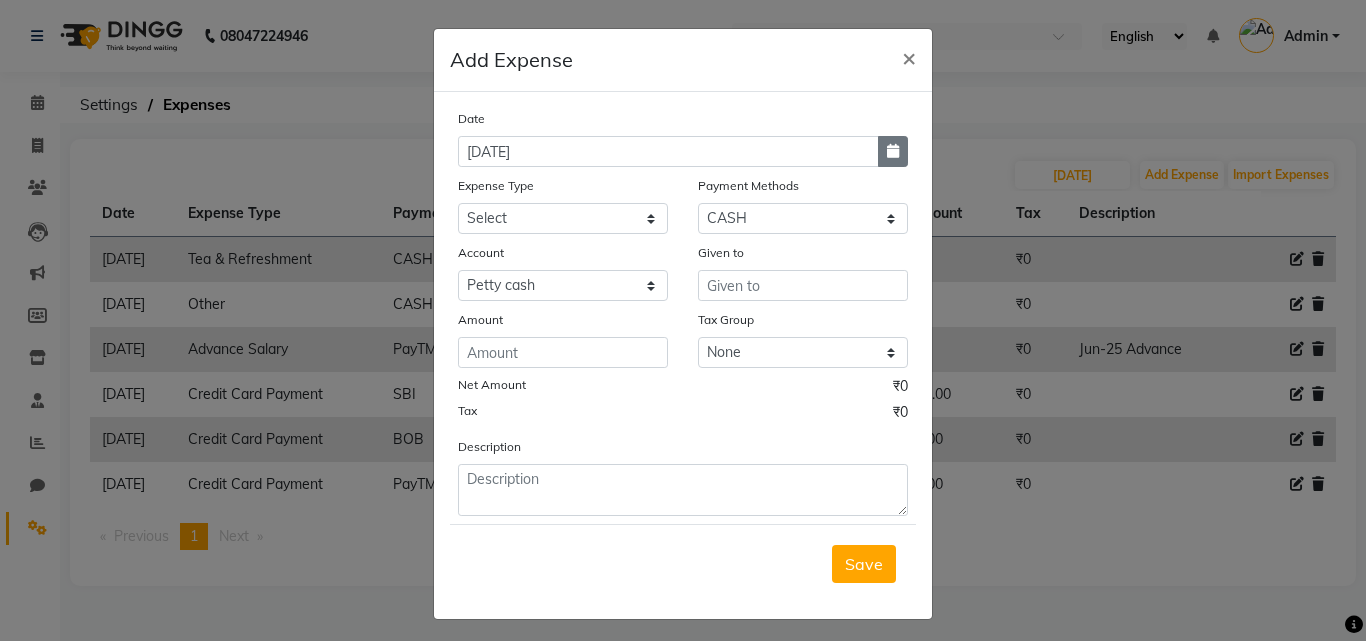 click 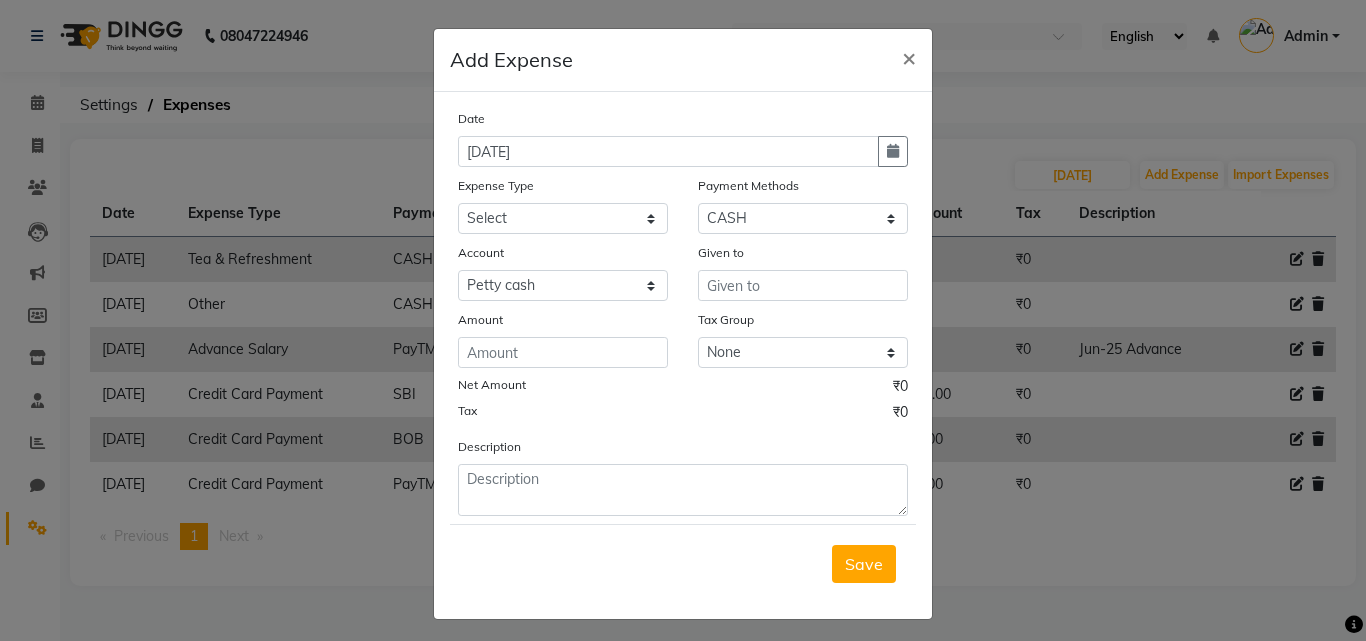 select on "7" 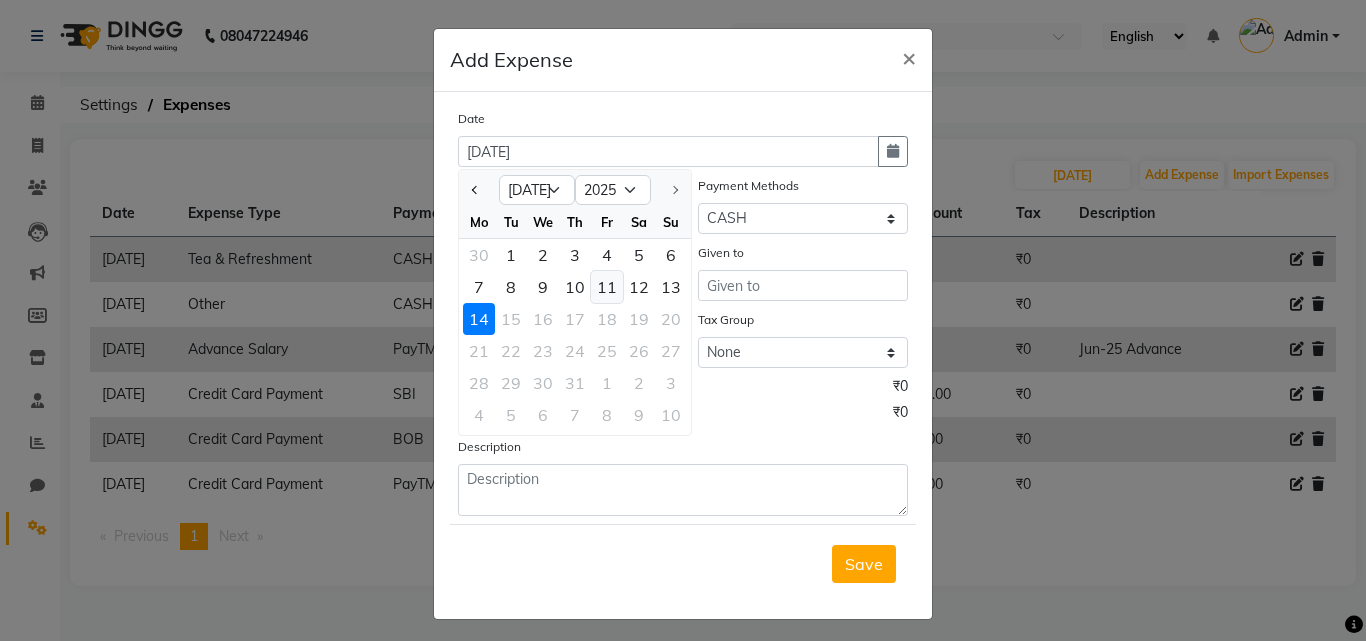 click on "11" 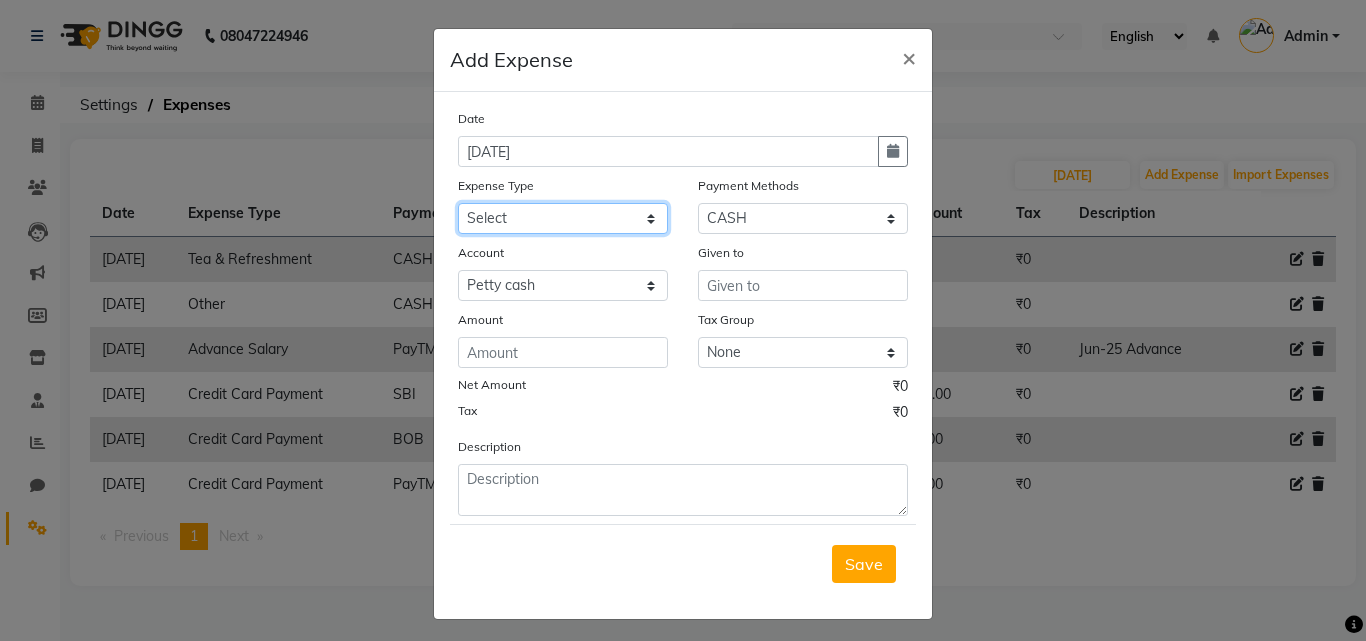click on "Select Advance Salary Bank charges Car maintenance  Cash transfer to bank Cash transfer to hub Client Snacks Clinical charges Credit Card Payment Equipment Fuel Govt fee Incentive Insurance International purchase Loan Repayment Maintenance Marketing Miscellaneous MRA Other Pantry Partners Salary Product Rent Salary Staff Snacks Tax Tea & Refreshment Utilities" 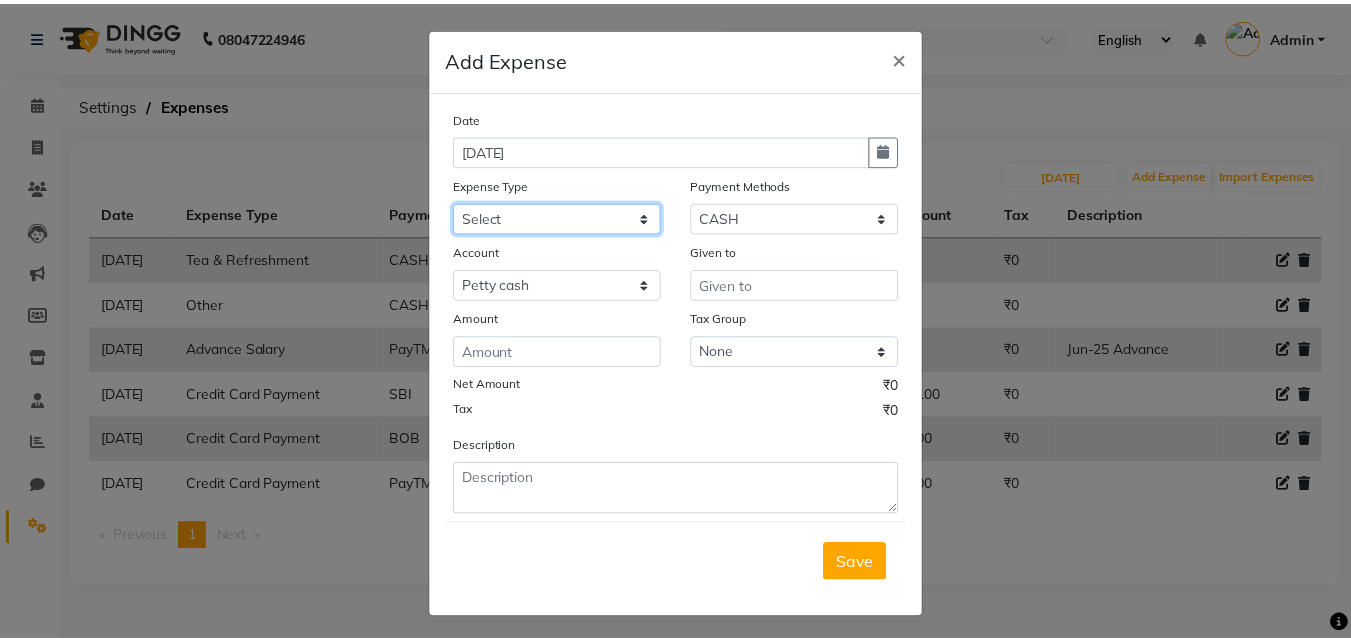 scroll, scrollTop: 0, scrollLeft: 0, axis: both 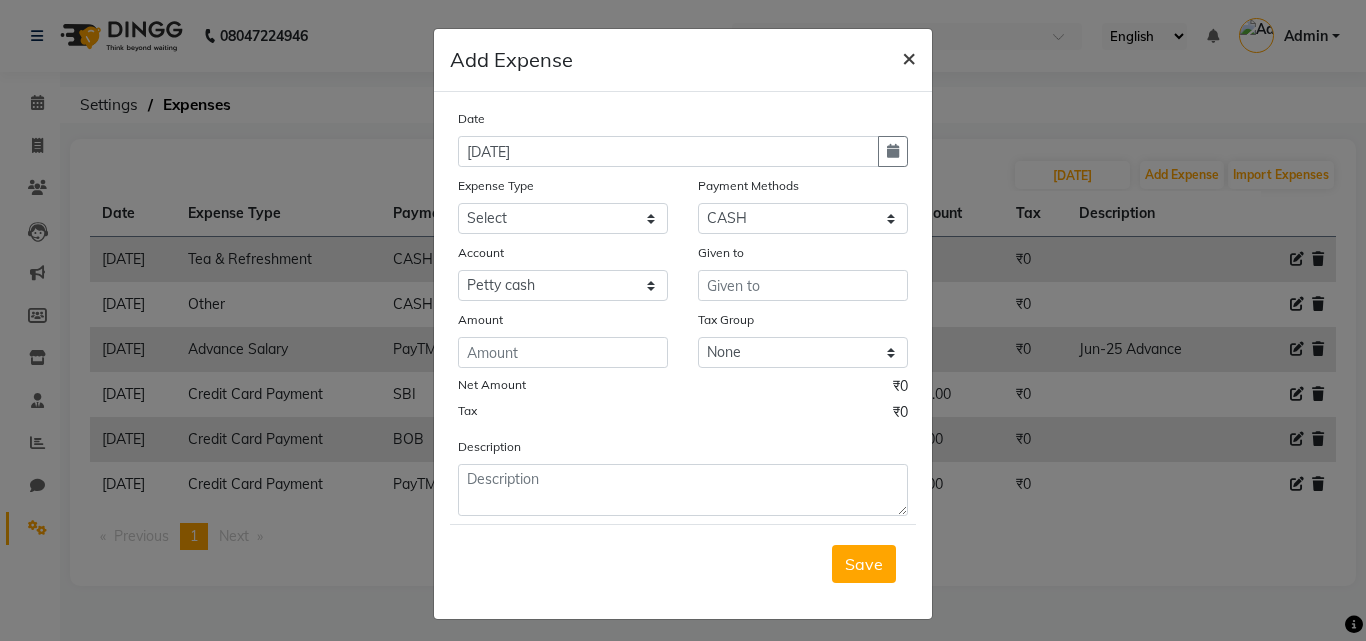 click on "×" 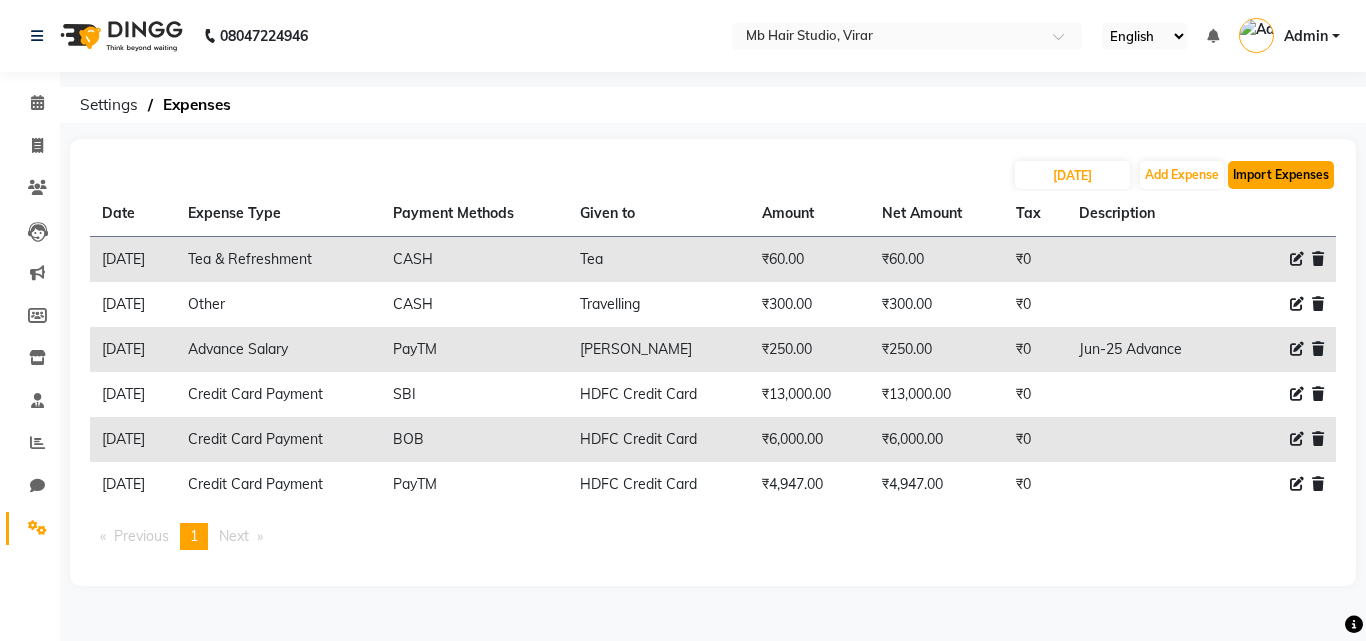 click on "Import Expenses" 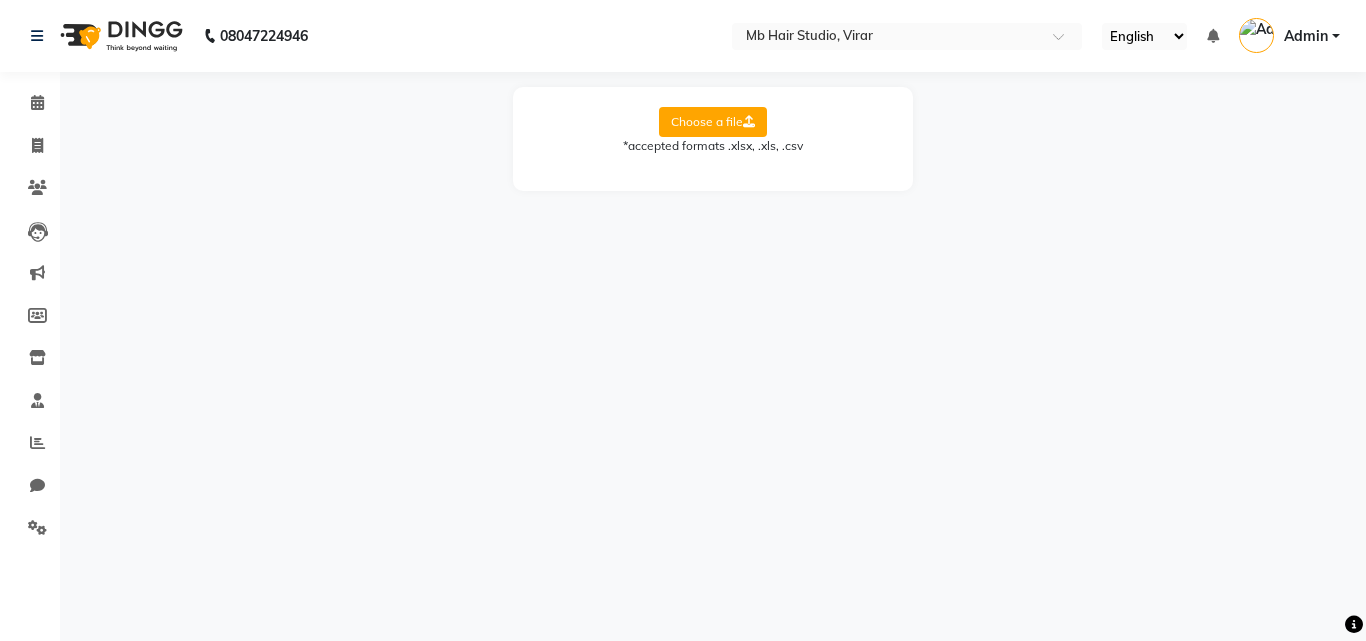 click on "Choose a file" 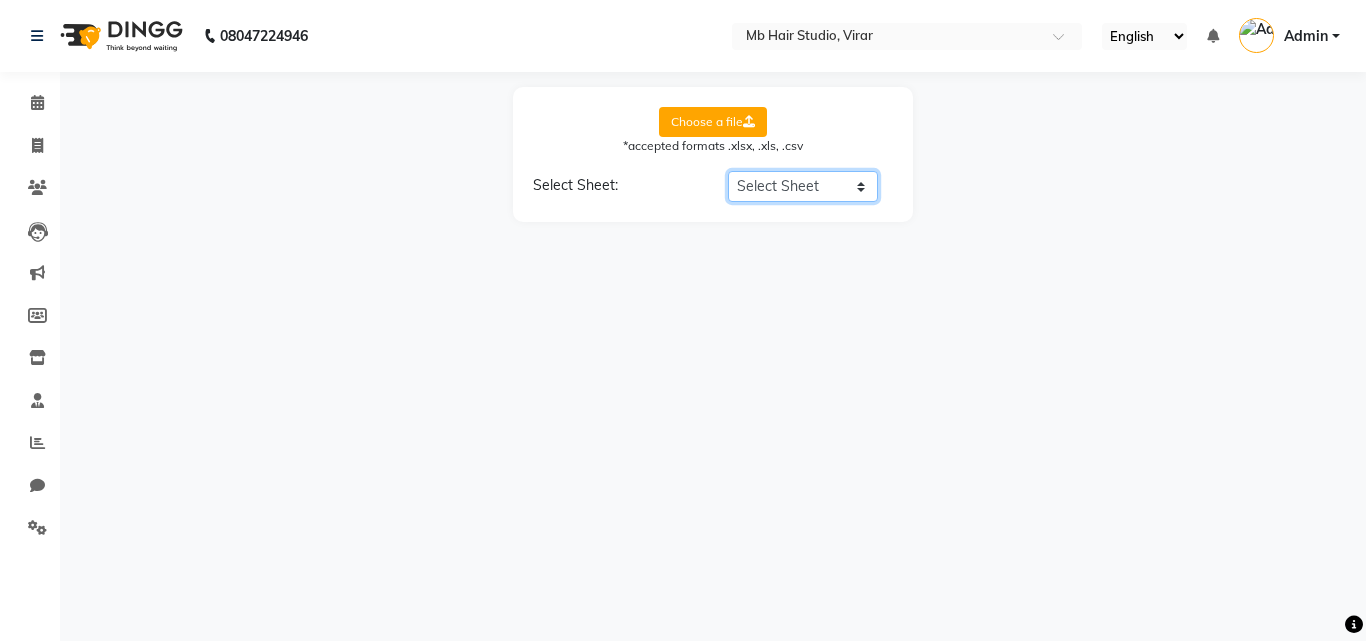 click on "Select Sheet Sheet1" 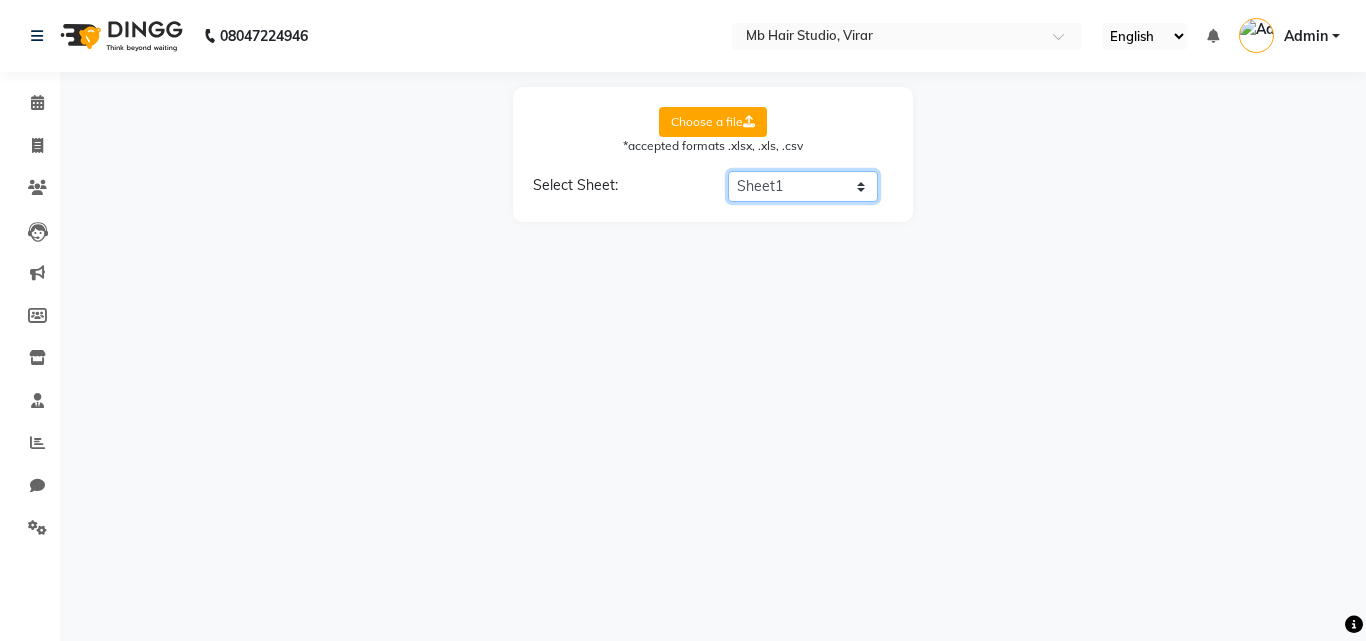 click on "Select Sheet Sheet1" 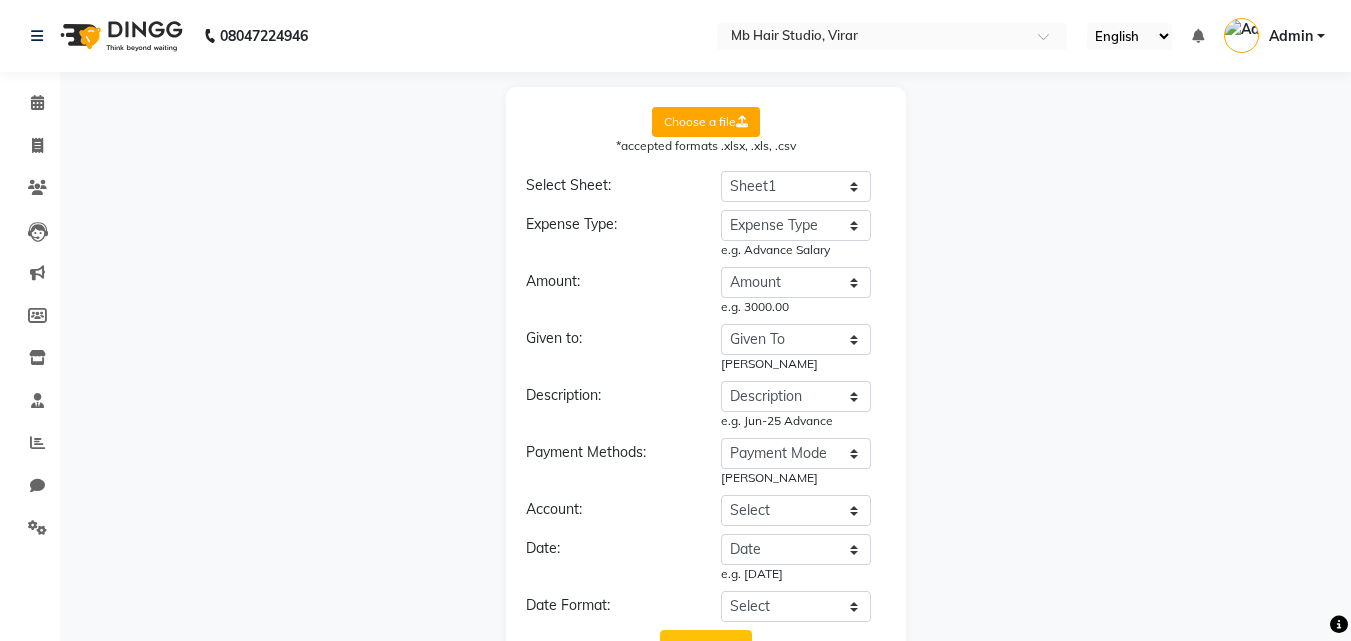 click on "Choose a file  *accepted formats .xlsx, .xls, .csv Select Sheet: Select Sheet Sheet1 Expense Type: Select Date Location Branch Expense Type Net Tax Amount Given To Description Payment Mode e.g. Advance Salary Amount: Select Date Location Branch Expense Type Net Tax Amount Given To Description Payment Mode e.g. 3000.00 Given to: Select Date Location Branch Expense Type Net Tax Amount Given To Description Payment Mode e.g. [PERSON_NAME] Description: Select Date Location Branch Expense Type Net Tax Amount Given To Description Payment Mode e.g. Jun-25 Advance Payment Methods: Select Date Location Branch Expense Type Net Tax Amount Given To Description Payment Mode e.g. [PERSON_NAME] Account: Select Date Location Branch Expense Type Net Tax Amount Given To Description Payment Mode Date: Select Date Location Branch Expense Type Net Tax Amount Given To Description Payment Mode e.g. [DATE] Date Format: Select YYYY-MM-DD MM-DD-YYYY DD-MM-YYYY MMMM Do, YYYY M/D/YYYY D/M/YYYY MMM Do YY MM/DD/YYYY DD/MM/YYYY DD MMMM YYYY Continue" 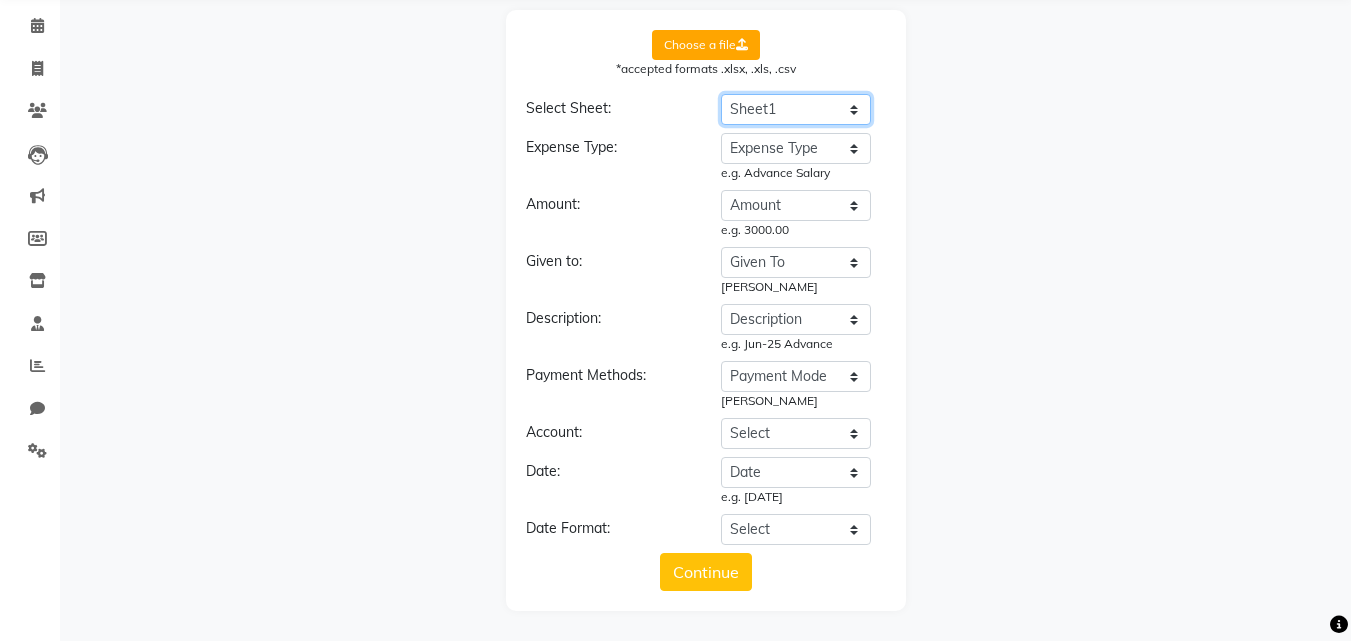 click on "Select Sheet Sheet1" 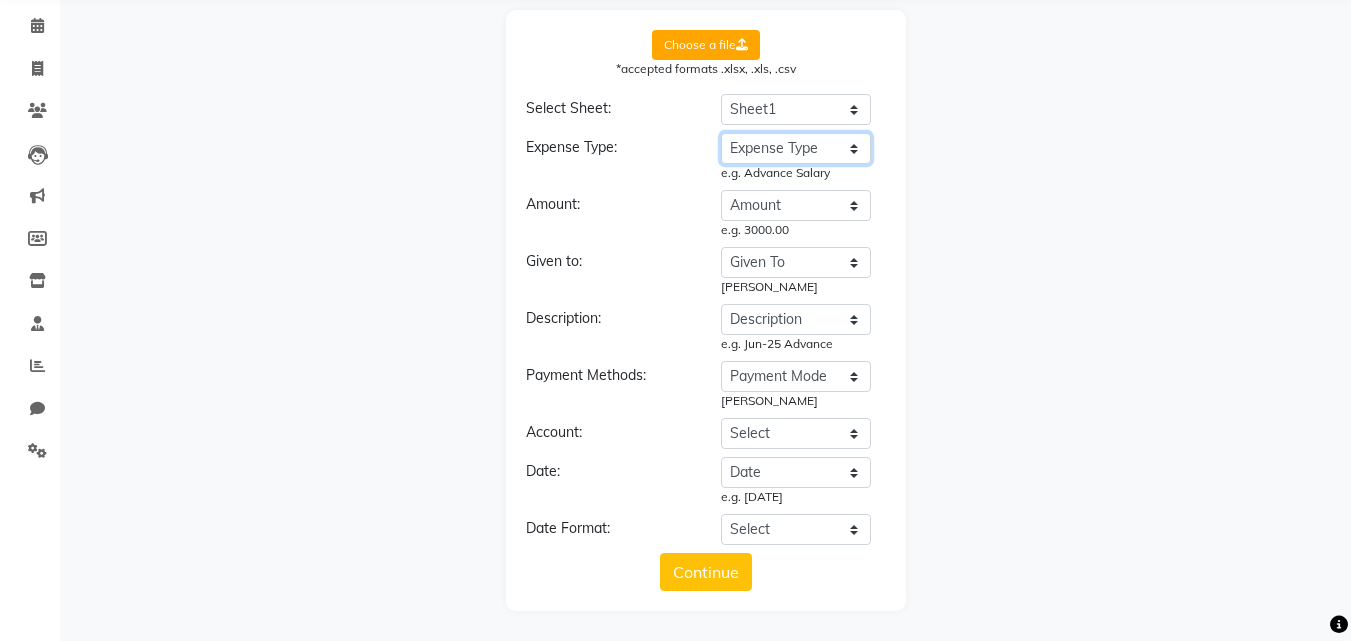 click on "Select Date Location Branch Expense Type Net Tax Amount Given To Description Payment Mode" 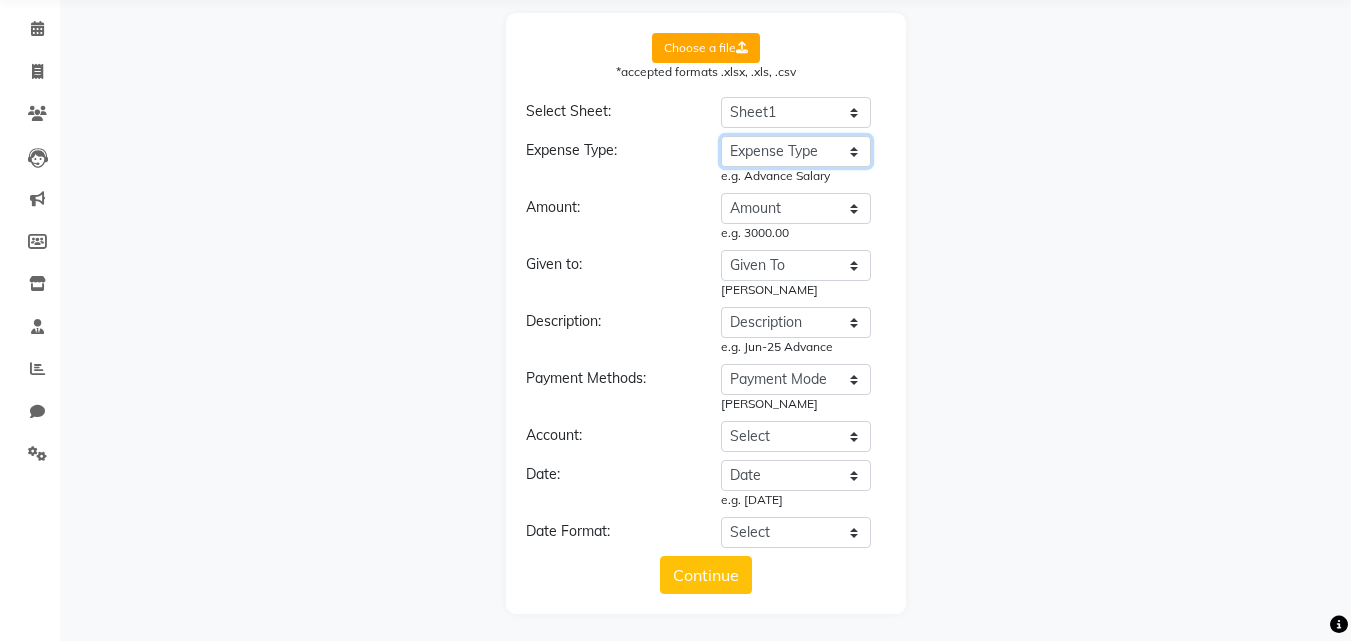 scroll, scrollTop: 77, scrollLeft: 0, axis: vertical 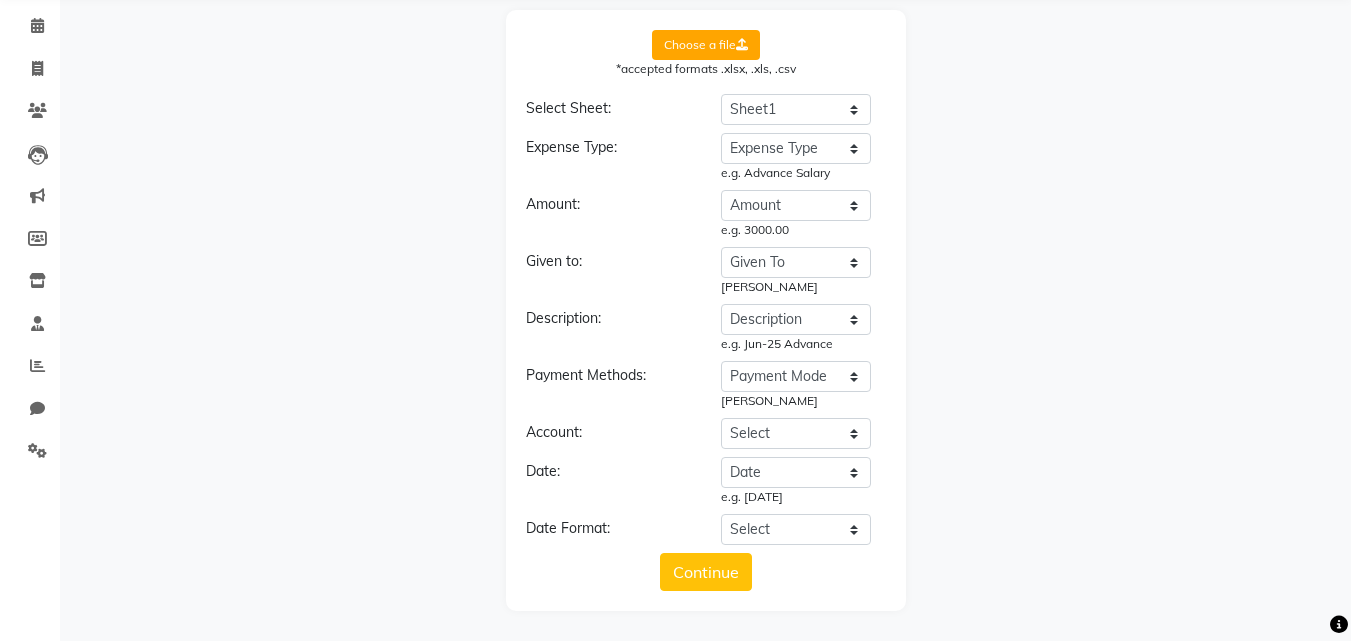 click on "Choose a file  *accepted formats .xlsx, .xls, .csv Select Sheet: Select Sheet Sheet1 Expense Type: Select Date Location Branch Expense Type Net Tax Amount Given To Description Payment Mode e.g. Advance Salary Amount: Select Date Location Branch Expense Type Net Tax Amount Given To Description Payment Mode e.g. 3000.00 Given to: Select Date Location Branch Expense Type Net Tax Amount Given To Description Payment Mode e.g. [PERSON_NAME] Description: Select Date Location Branch Expense Type Net Tax Amount Given To Description Payment Mode e.g. Jun-25 Advance Payment Methods: Select Date Location Branch Expense Type Net Tax Amount Given To Description Payment Mode e.g. [PERSON_NAME] Account: Select Date Location Branch Expense Type Net Tax Amount Given To Description Payment Mode Date: Select Date Location Branch Expense Type Net Tax Amount Given To Description Payment Mode e.g. [DATE] Date Format: Select YYYY-MM-DD MM-DD-YYYY DD-MM-YYYY MMMM Do, YYYY M/D/YYYY D/M/YYYY MMM Do YY MM/DD/YYYY DD/MM/YYYY DD MMMM YYYY Continue" 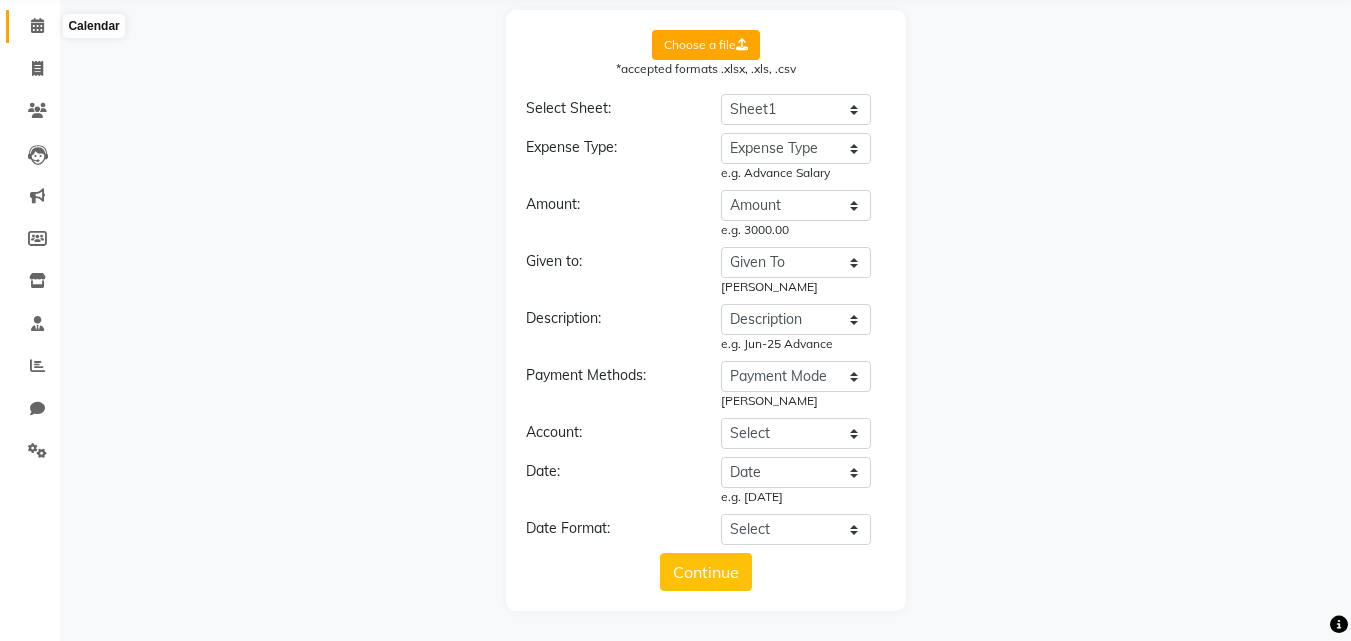 click 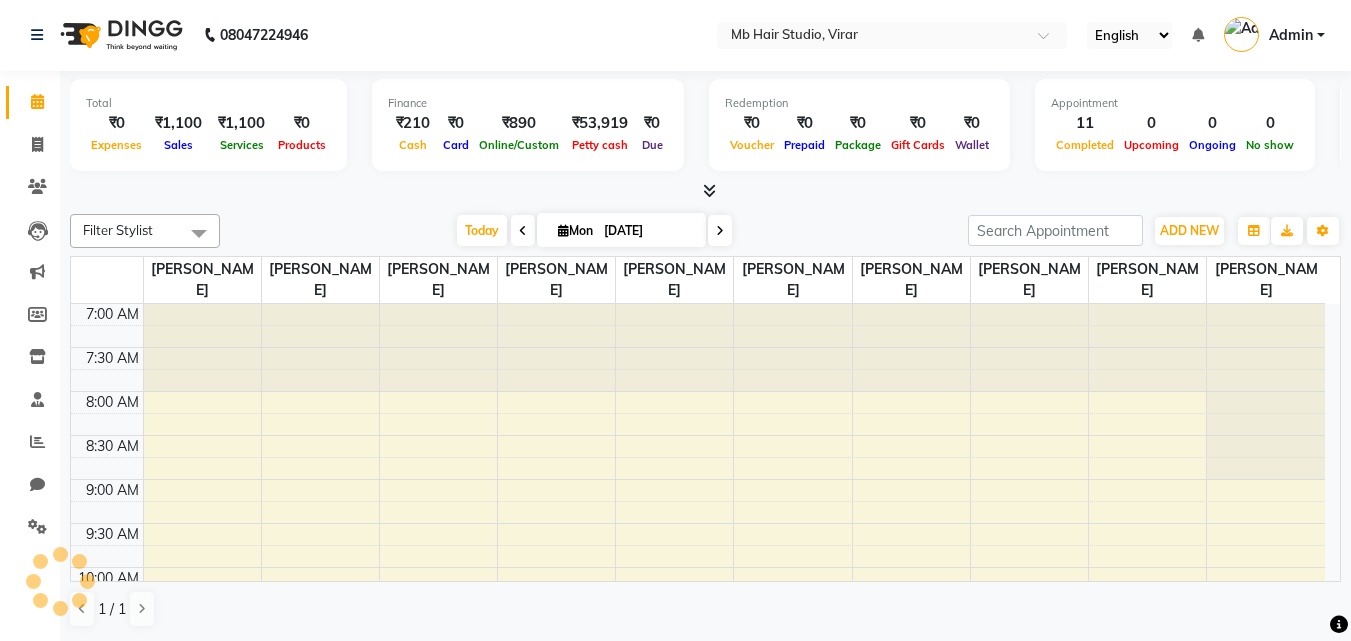 scroll, scrollTop: 0, scrollLeft: 0, axis: both 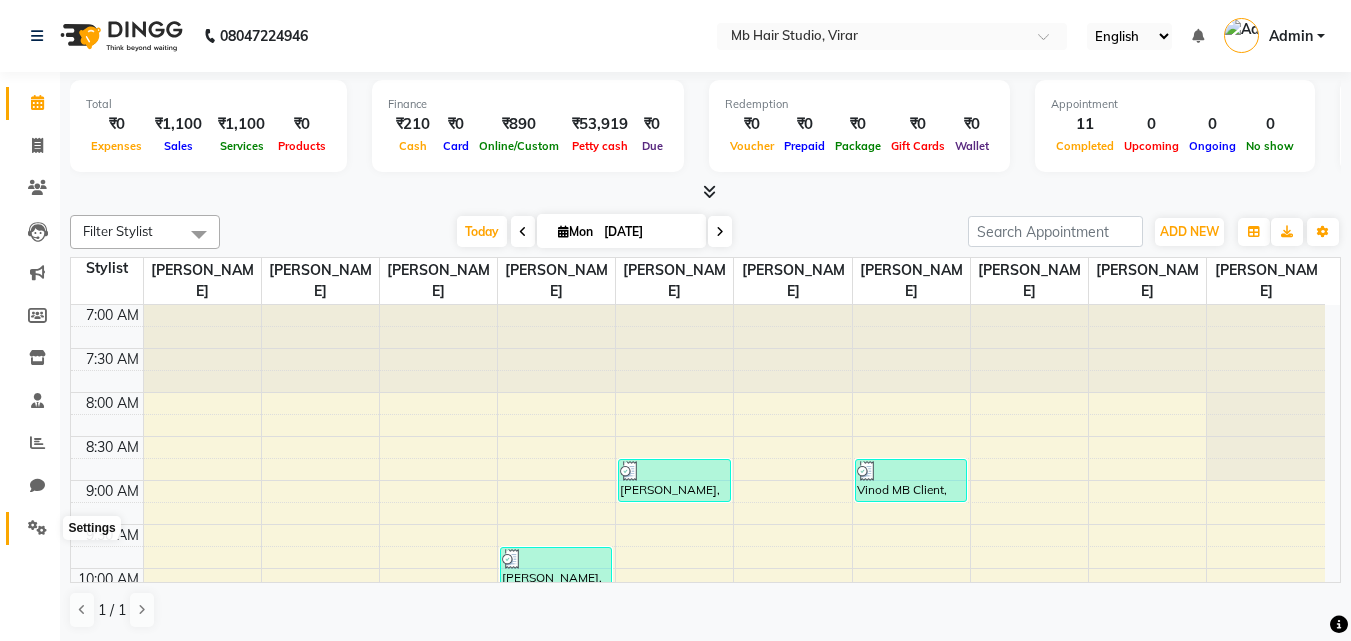 click 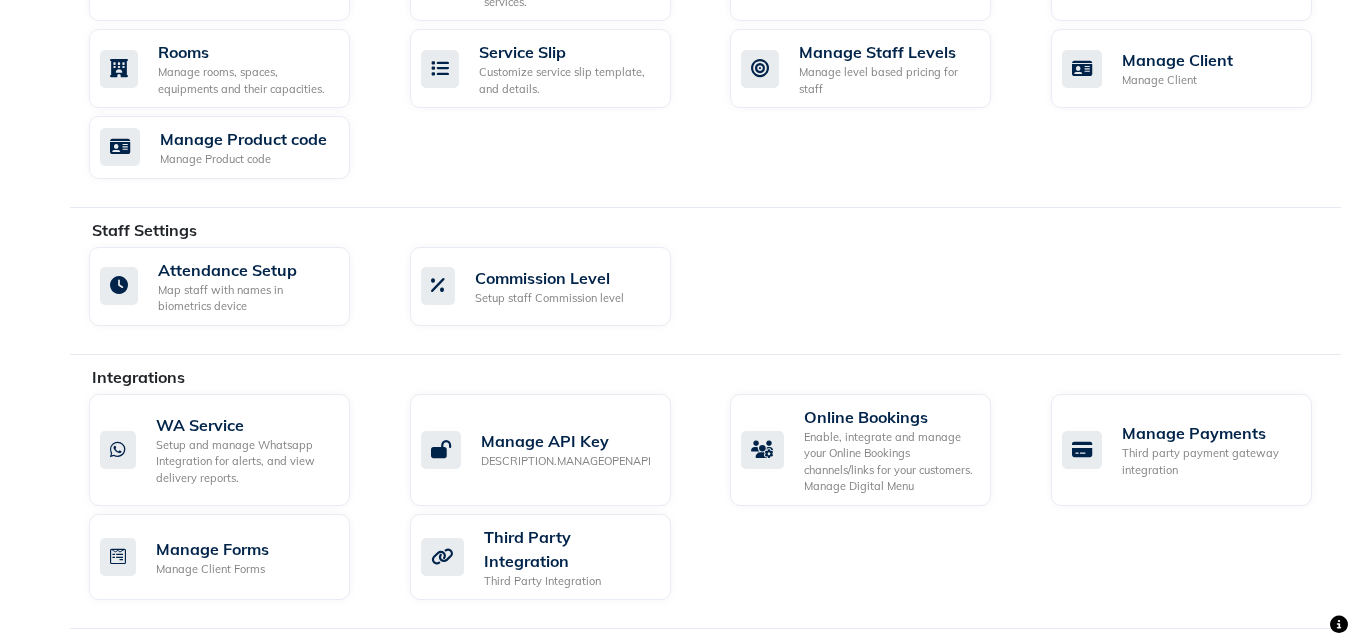 scroll, scrollTop: 1044, scrollLeft: 0, axis: vertical 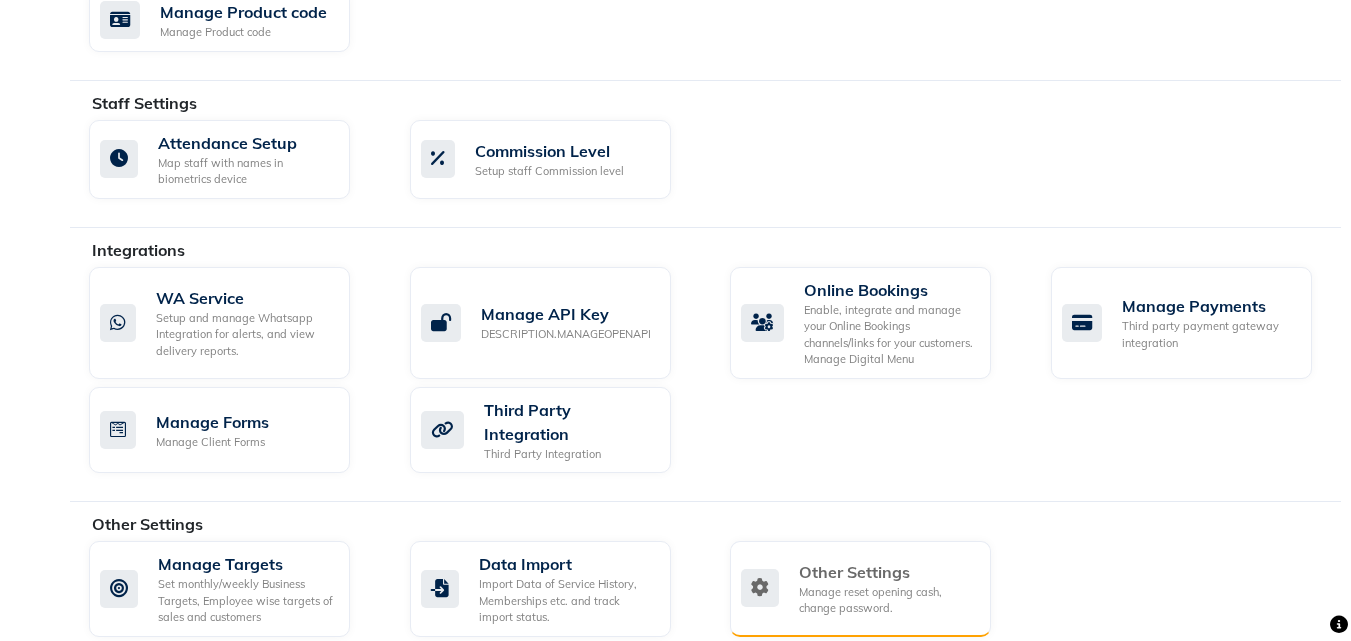 click on "Other Settings Manage reset opening cash, change password." 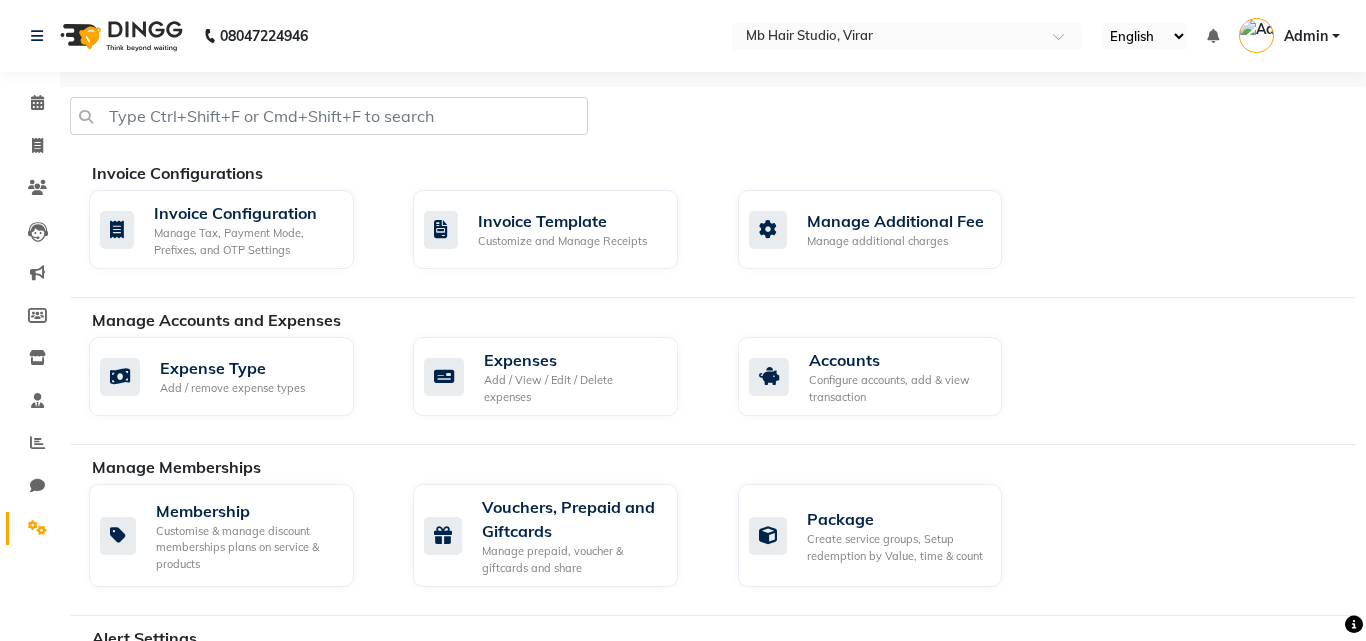select on "2: 15" 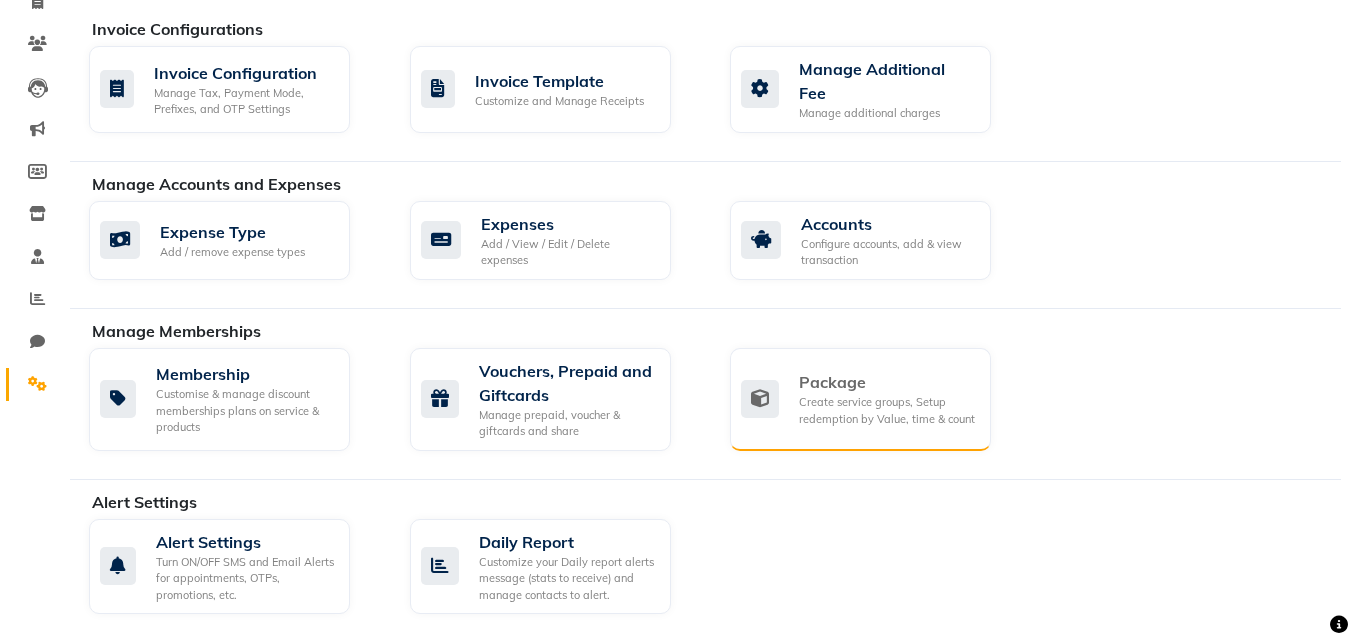 scroll, scrollTop: 244, scrollLeft: 0, axis: vertical 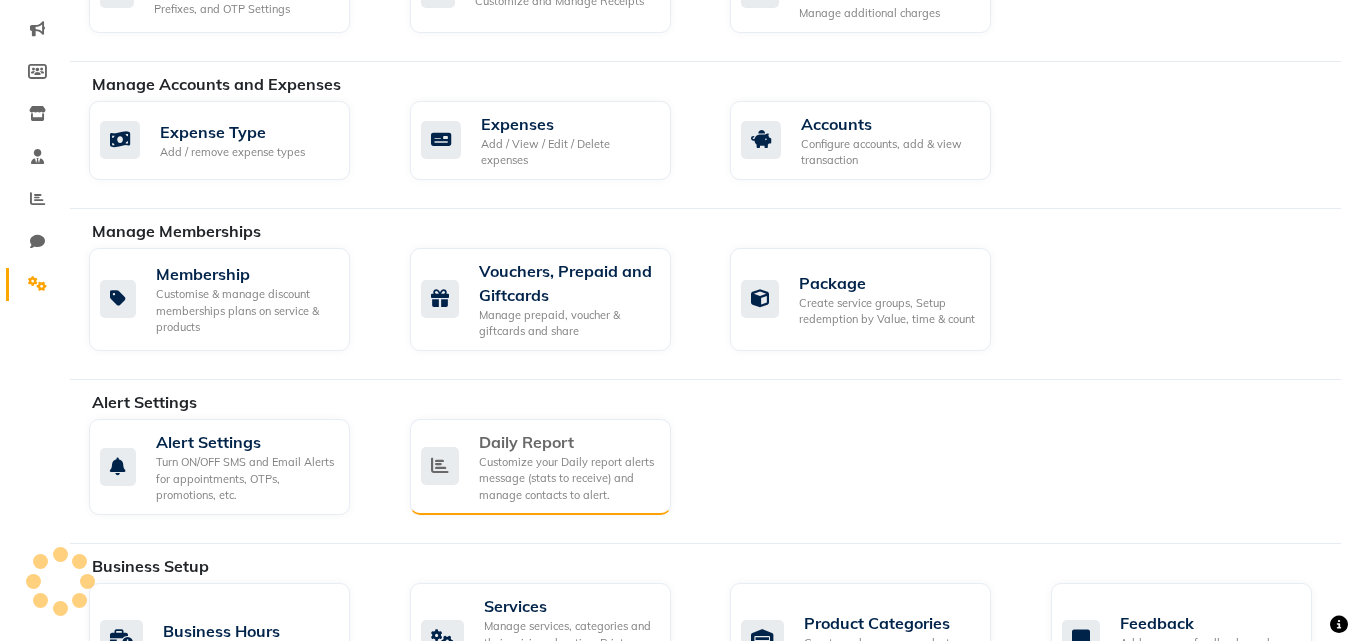 click on "Daily Report" 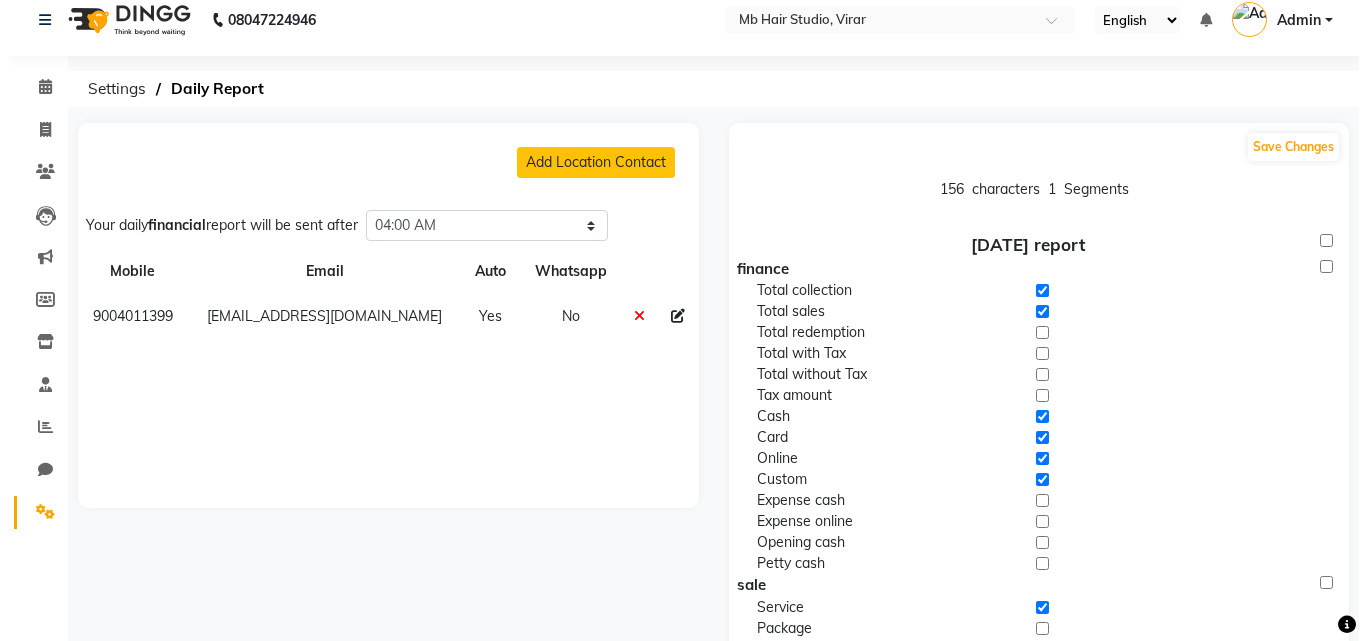 scroll, scrollTop: 0, scrollLeft: 0, axis: both 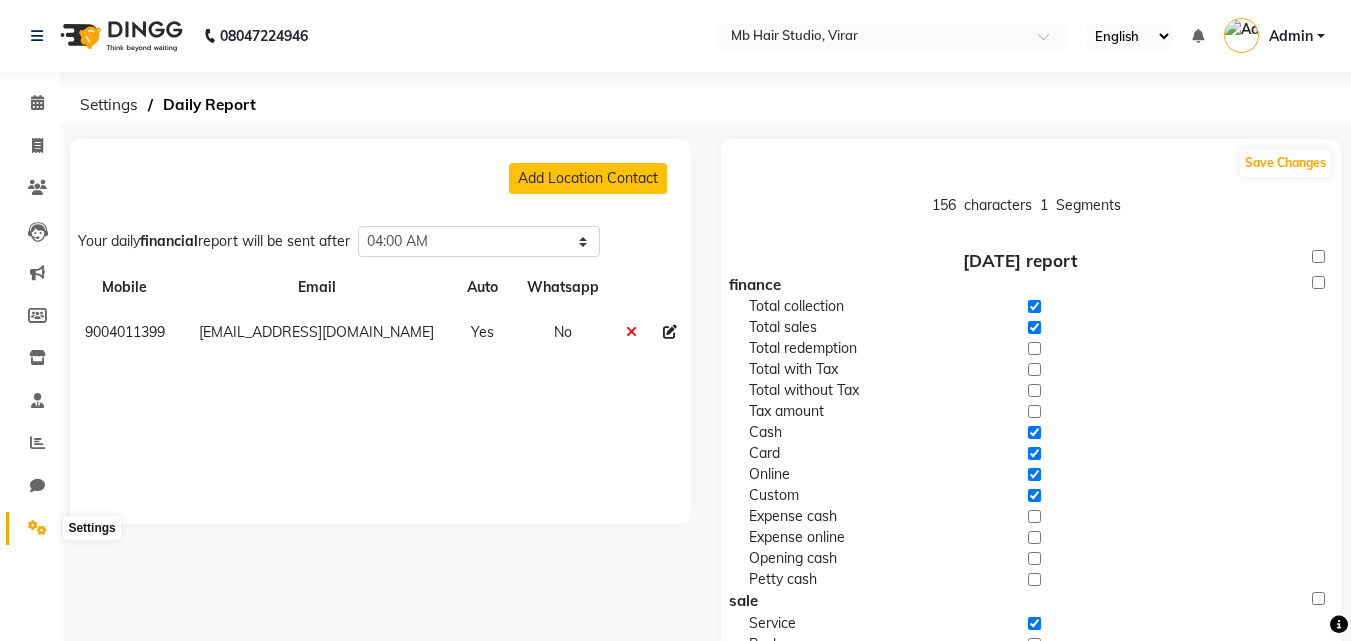 click 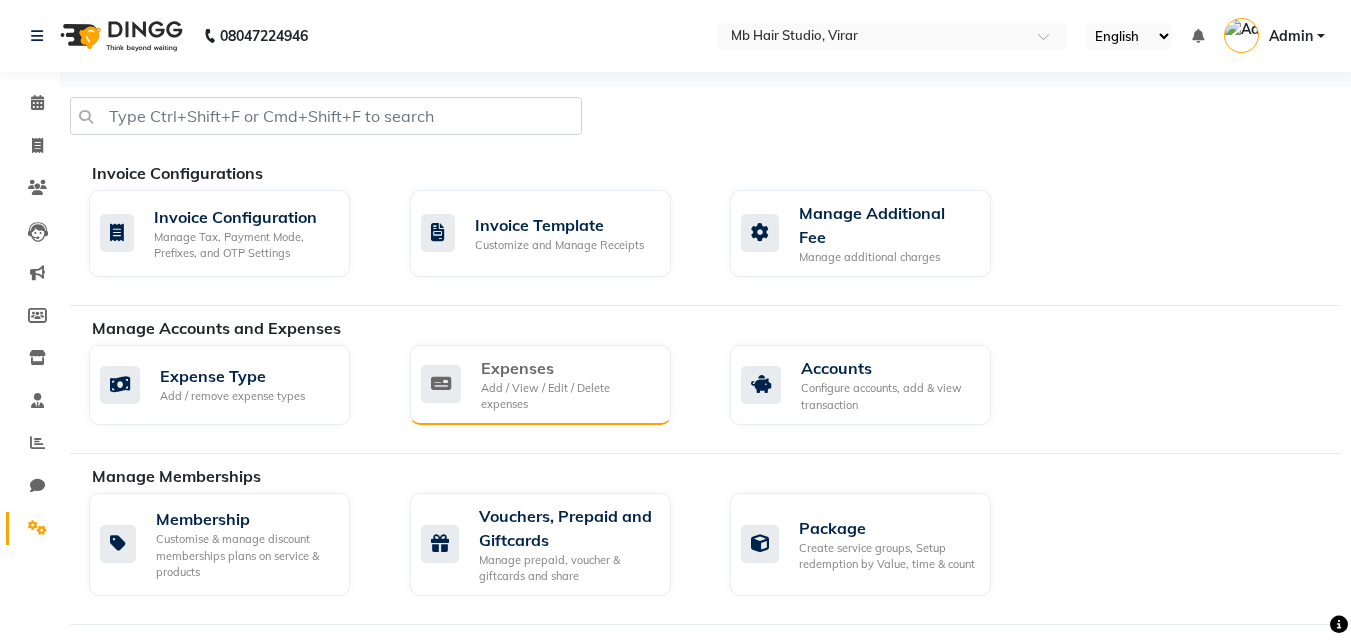 click on "Expenses" 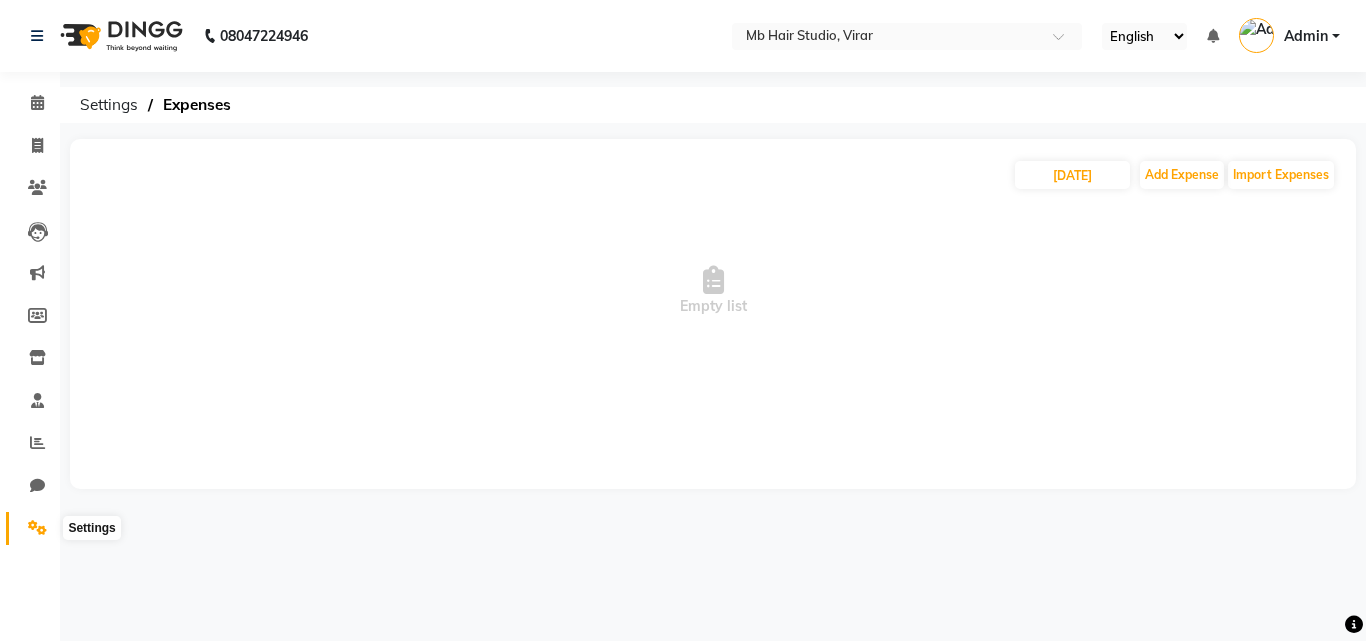 click 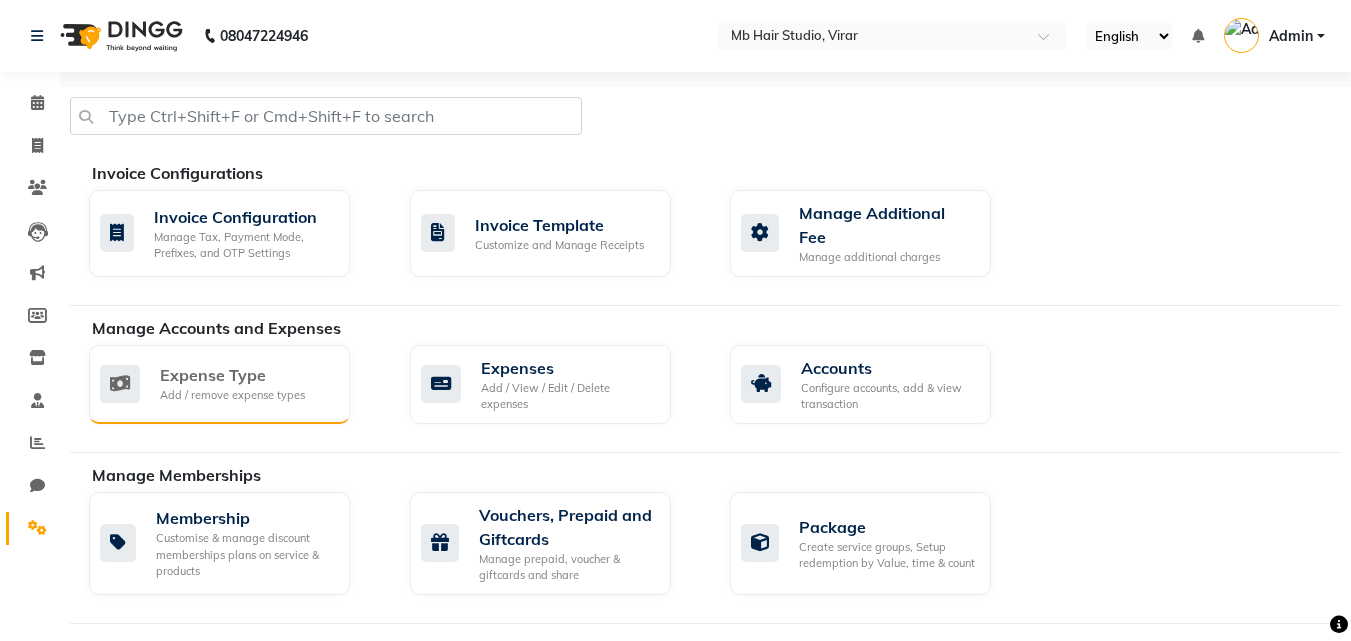 click on "Add / remove expense types" 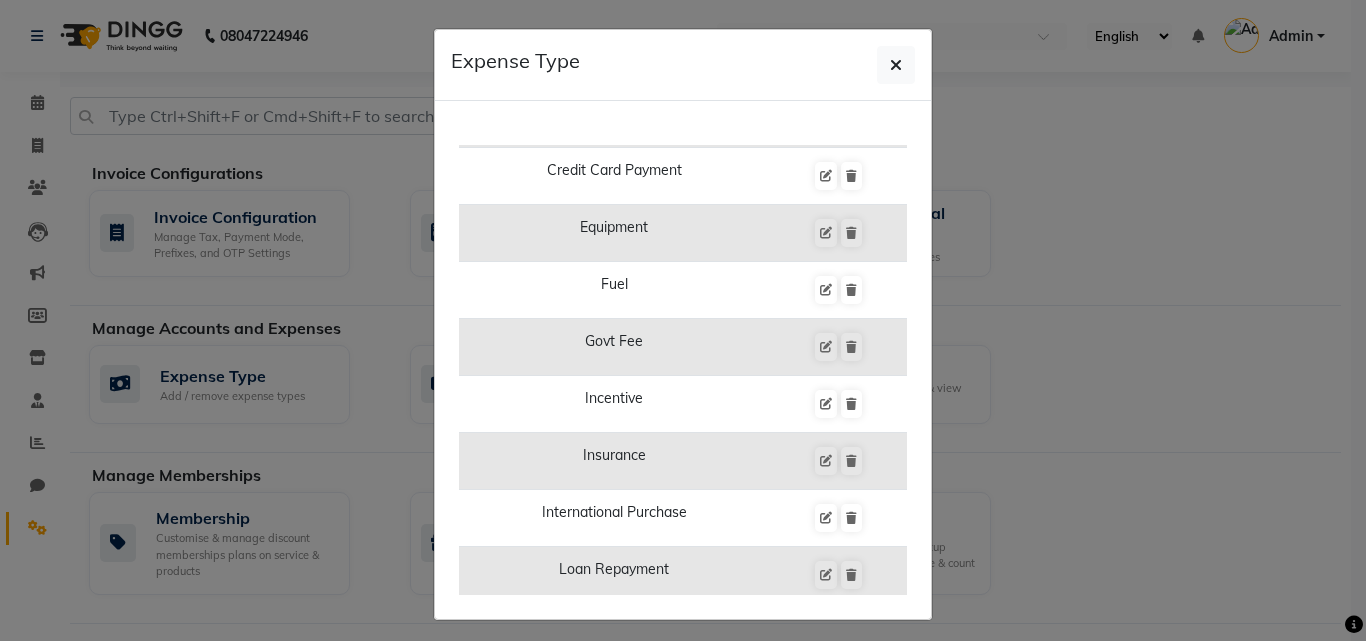 scroll, scrollTop: 600, scrollLeft: 0, axis: vertical 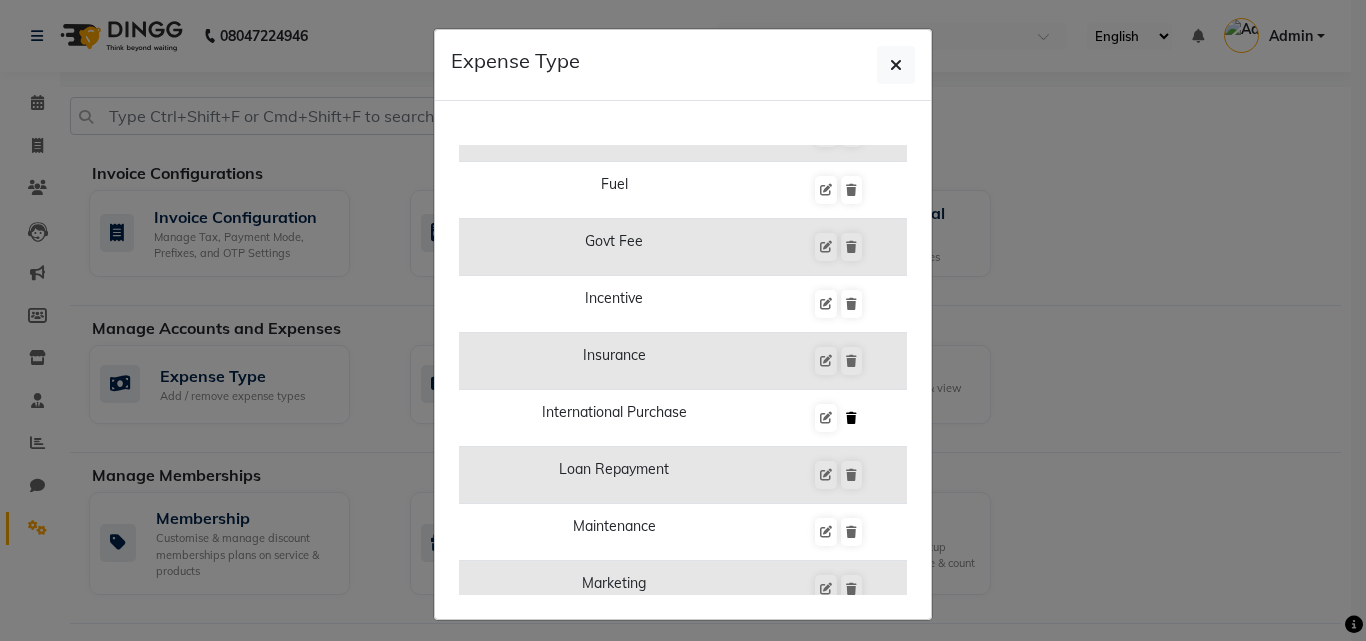 click at bounding box center [851, 418] 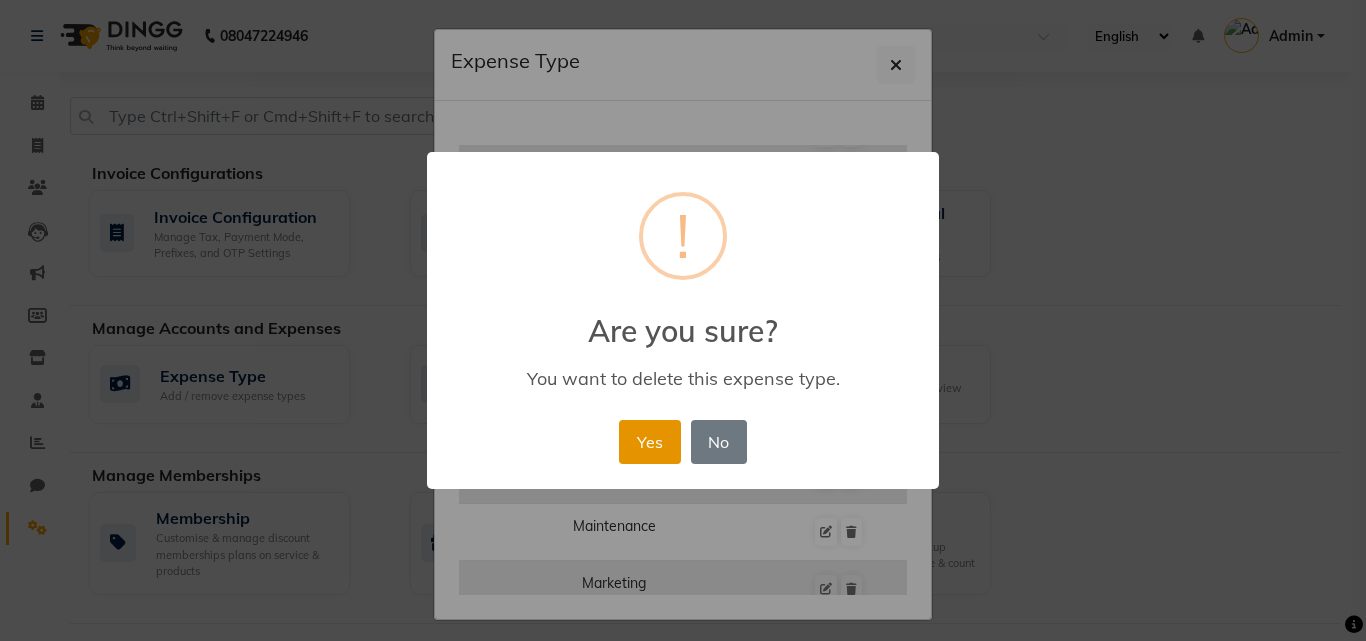 click on "Yes" at bounding box center [649, 442] 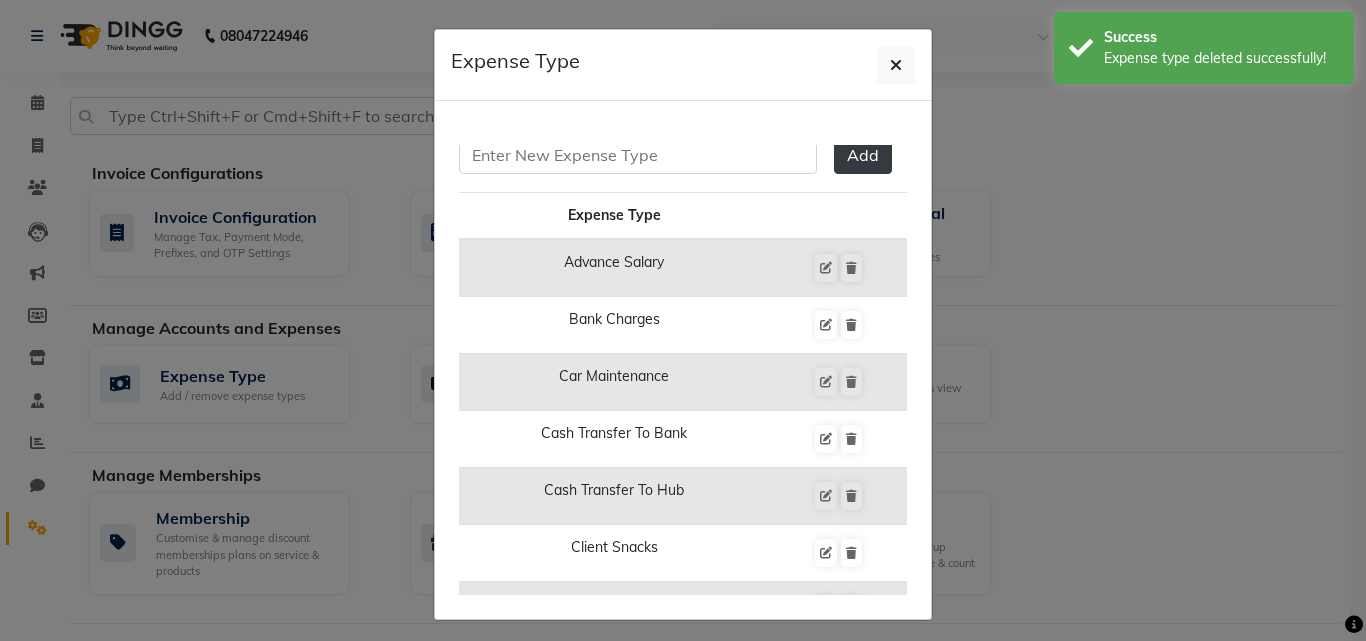 scroll, scrollTop: 0, scrollLeft: 0, axis: both 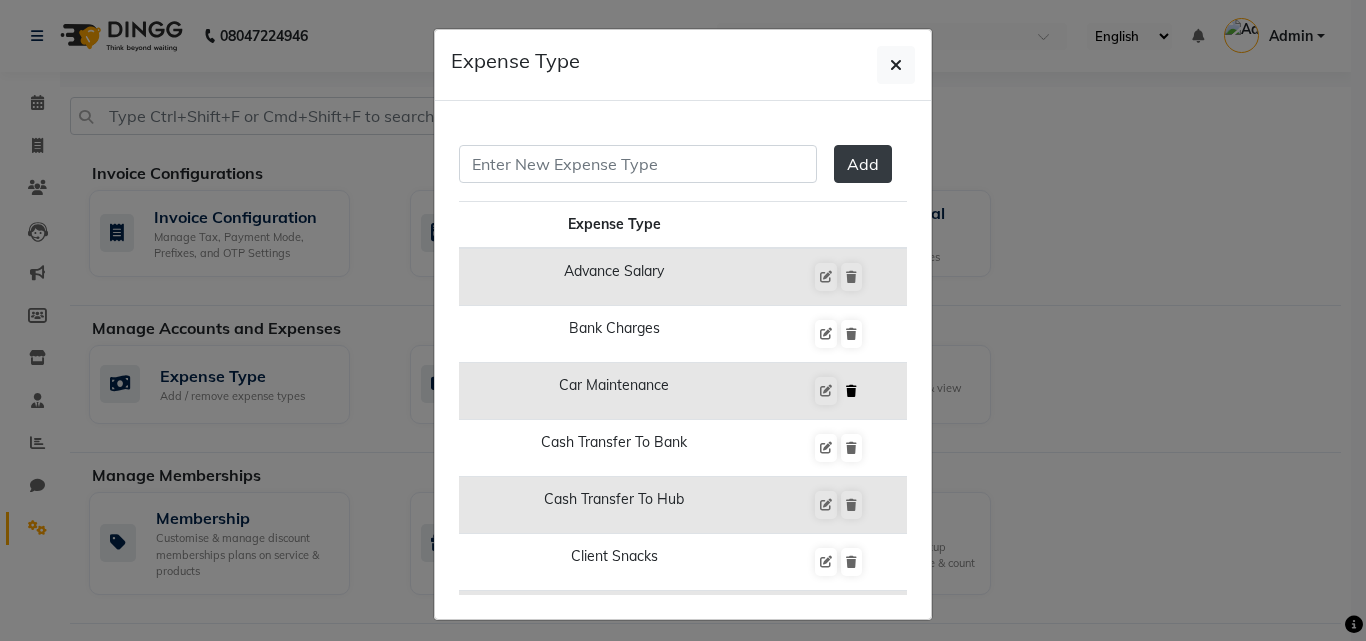 click at bounding box center [851, 391] 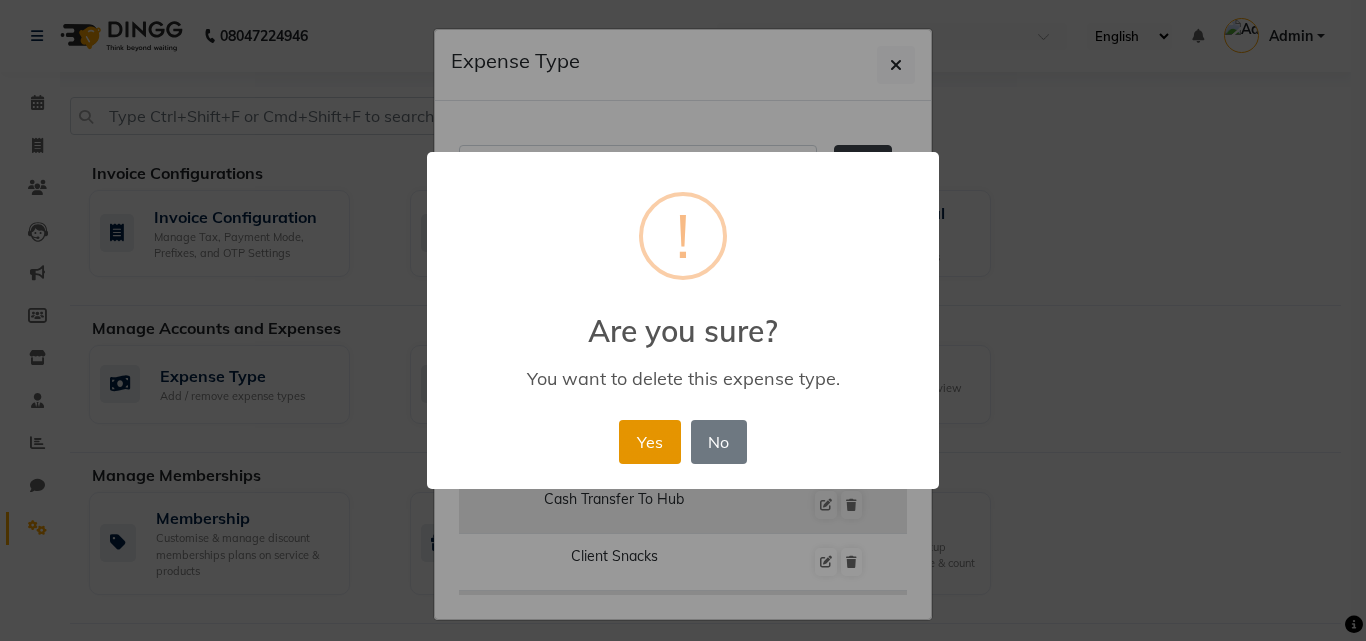 click on "Yes" at bounding box center (649, 442) 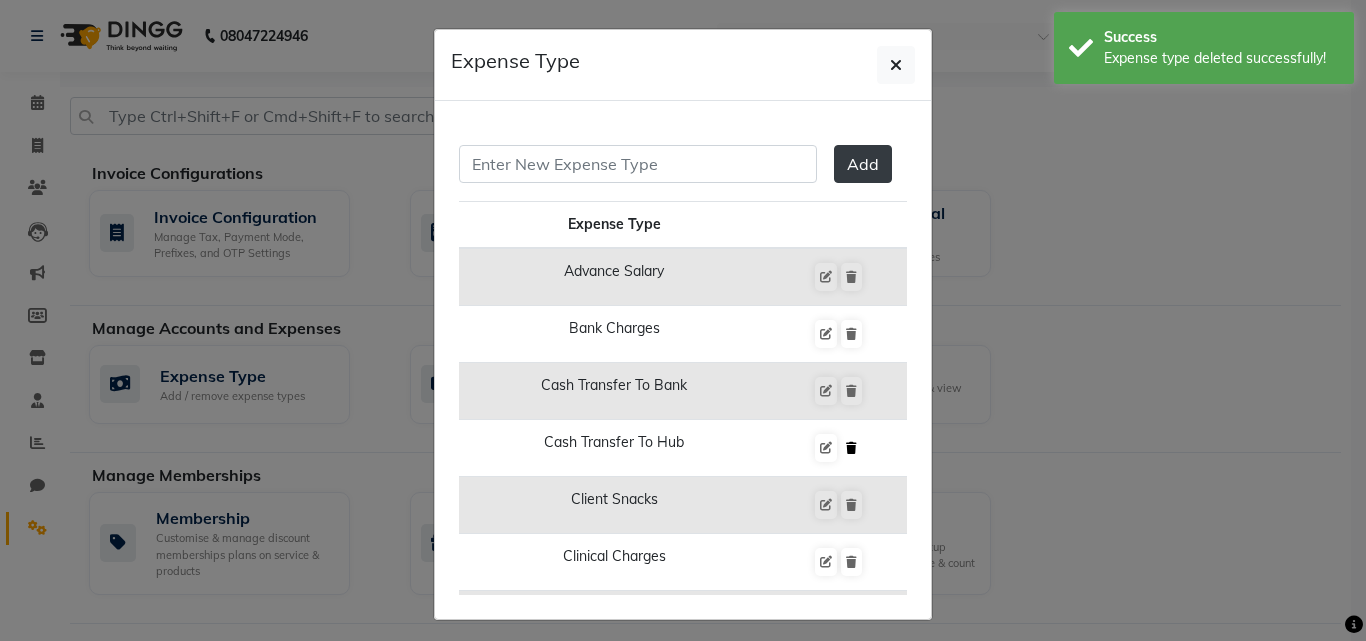 click at bounding box center [851, 448] 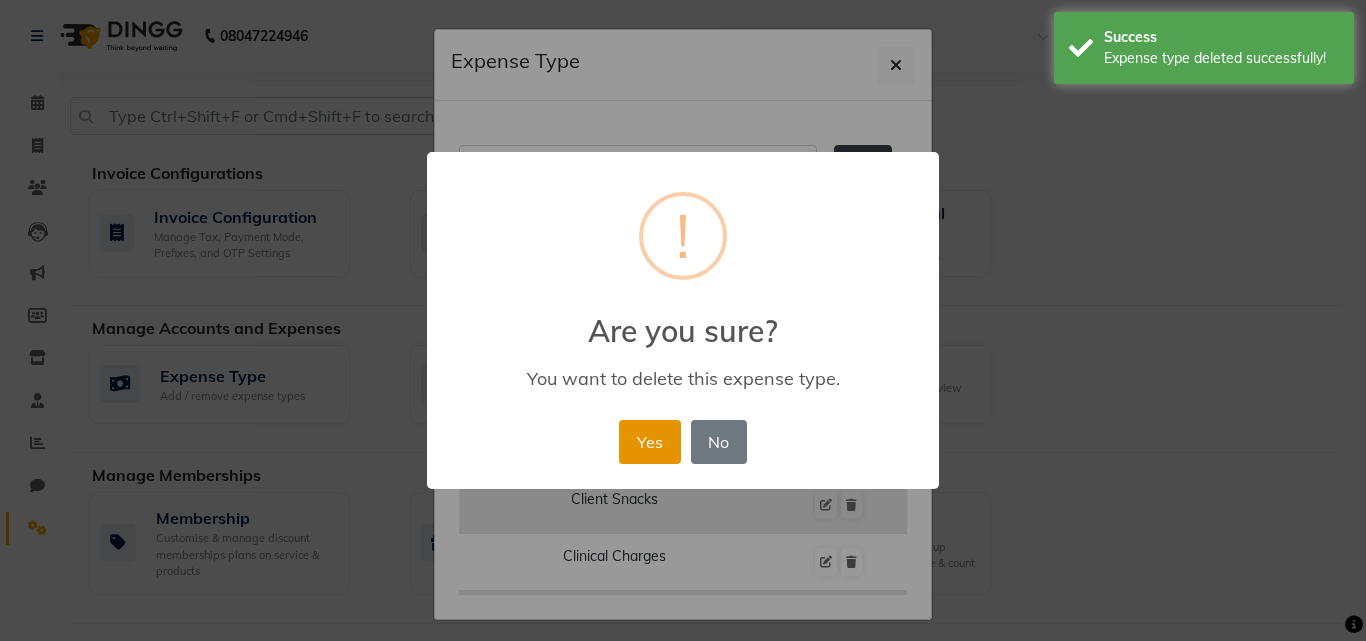 click on "Yes" at bounding box center [649, 442] 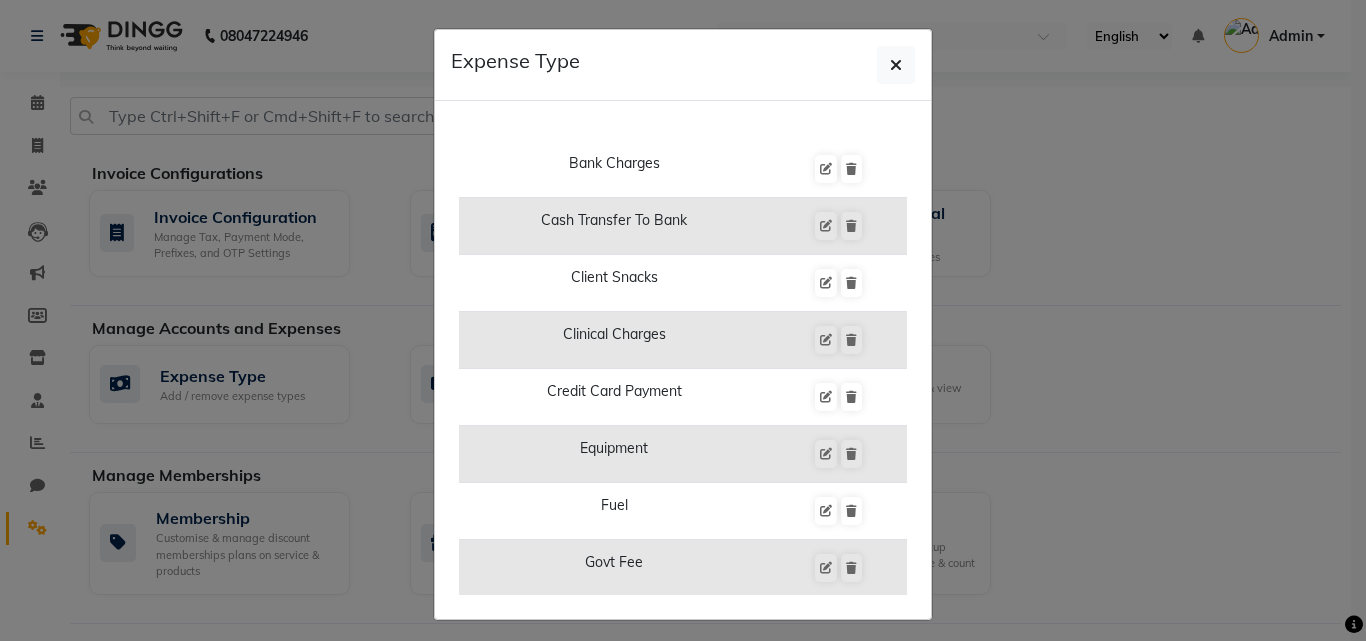 scroll, scrollTop: 200, scrollLeft: 0, axis: vertical 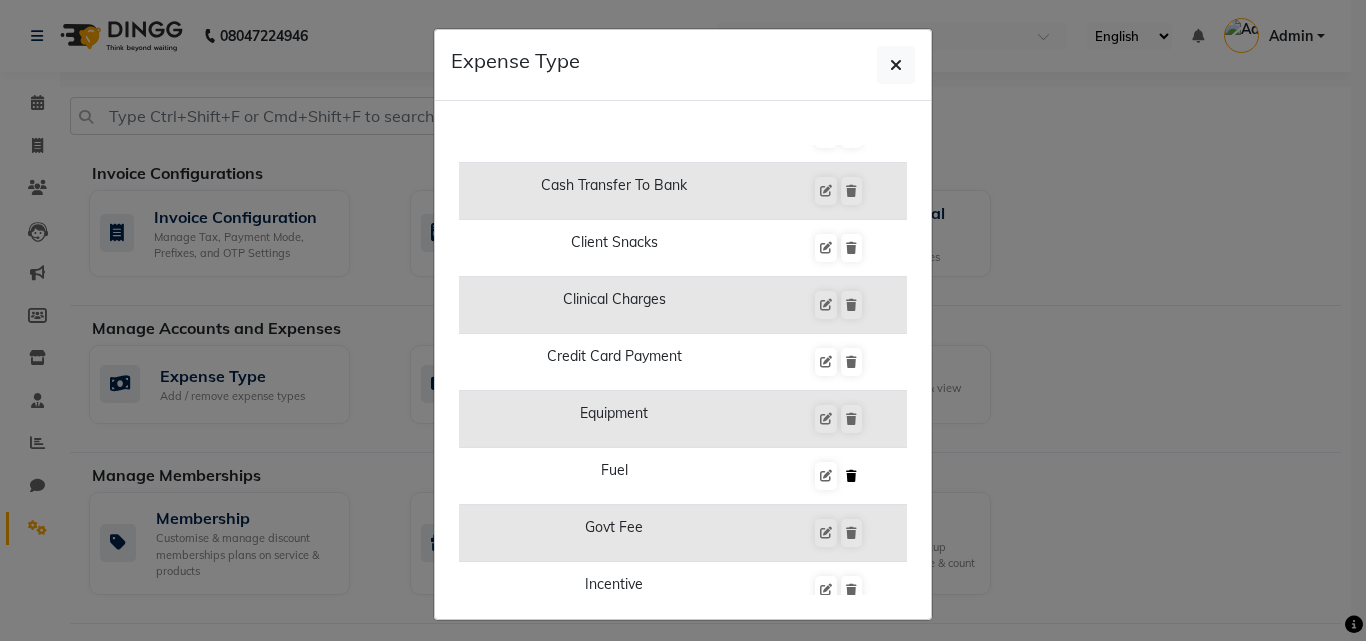 click at bounding box center (851, 476) 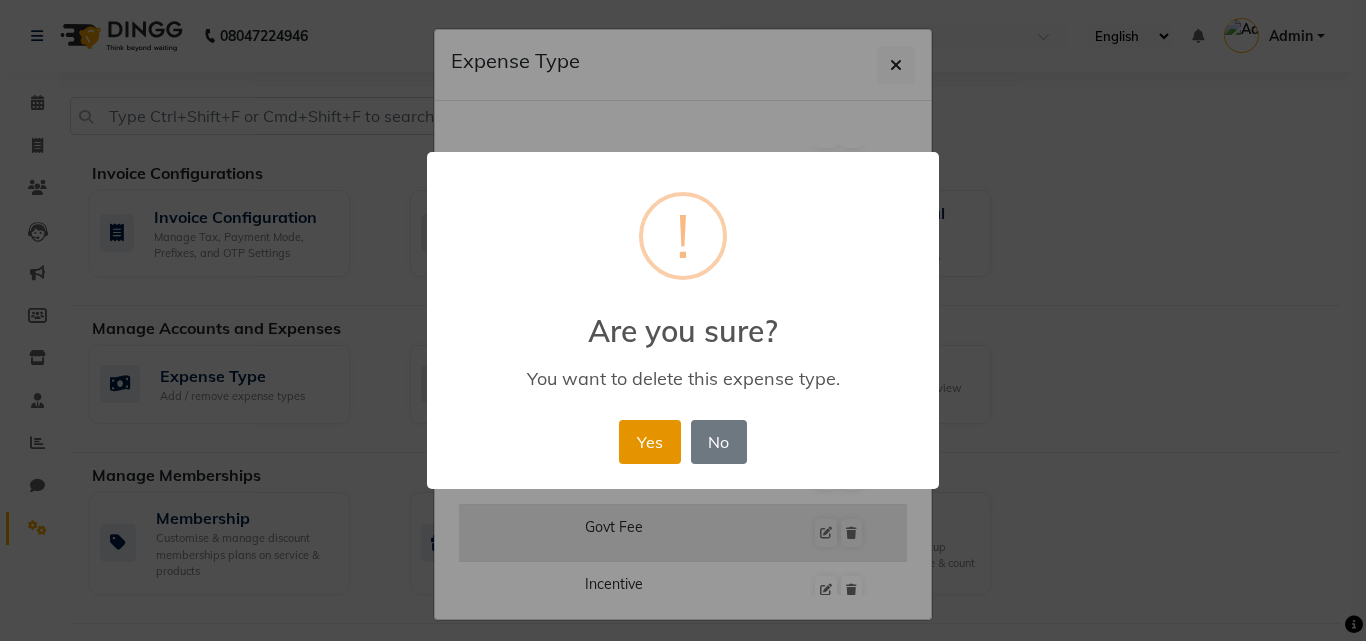 click on "Yes" at bounding box center (649, 442) 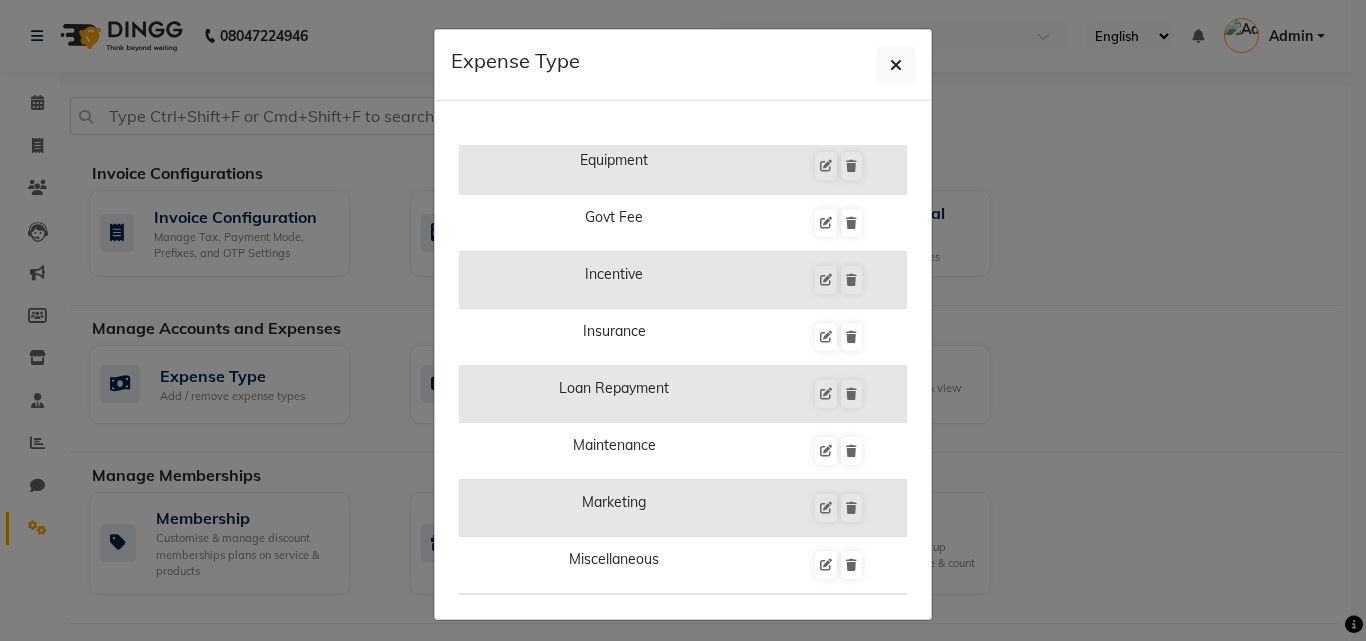 scroll, scrollTop: 500, scrollLeft: 0, axis: vertical 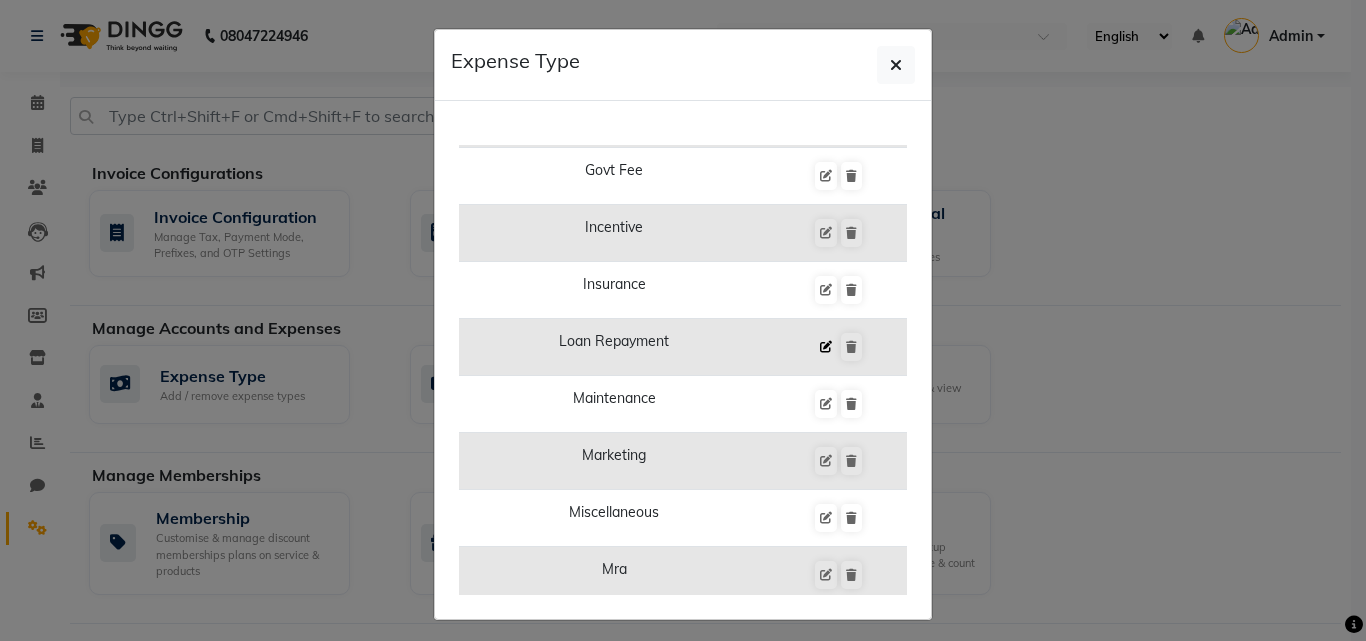 click at bounding box center (826, 347) 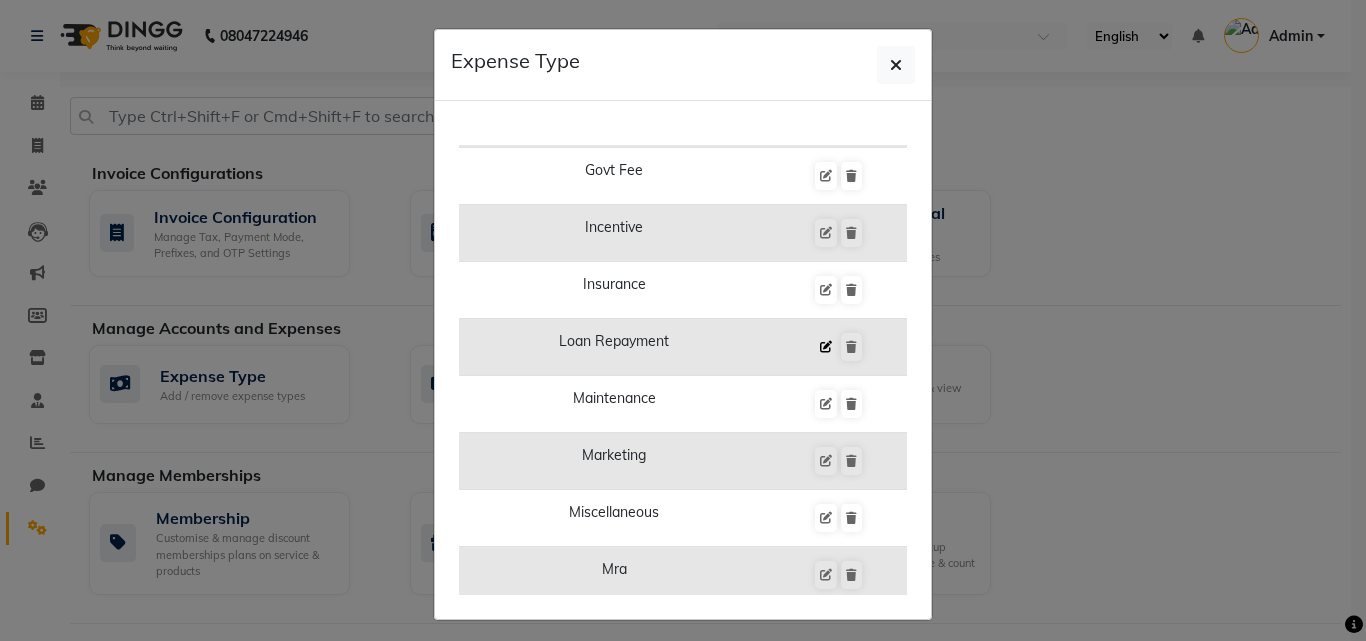click at bounding box center [826, 347] 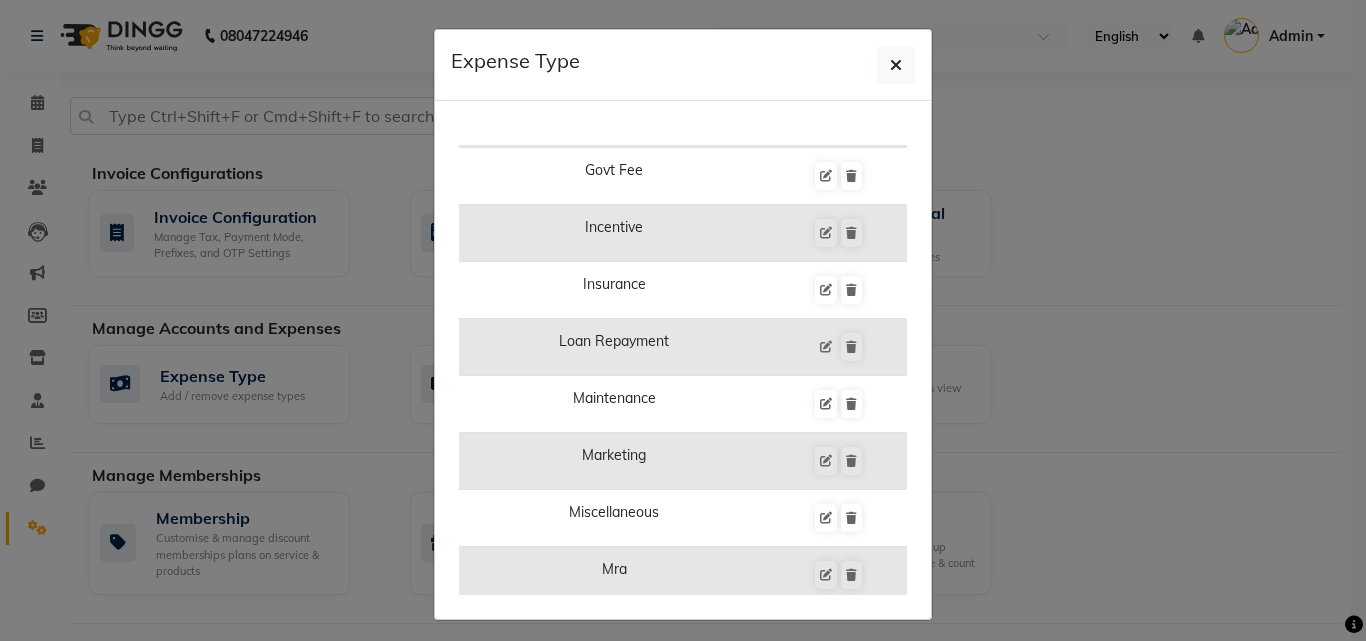scroll, scrollTop: 400, scrollLeft: 0, axis: vertical 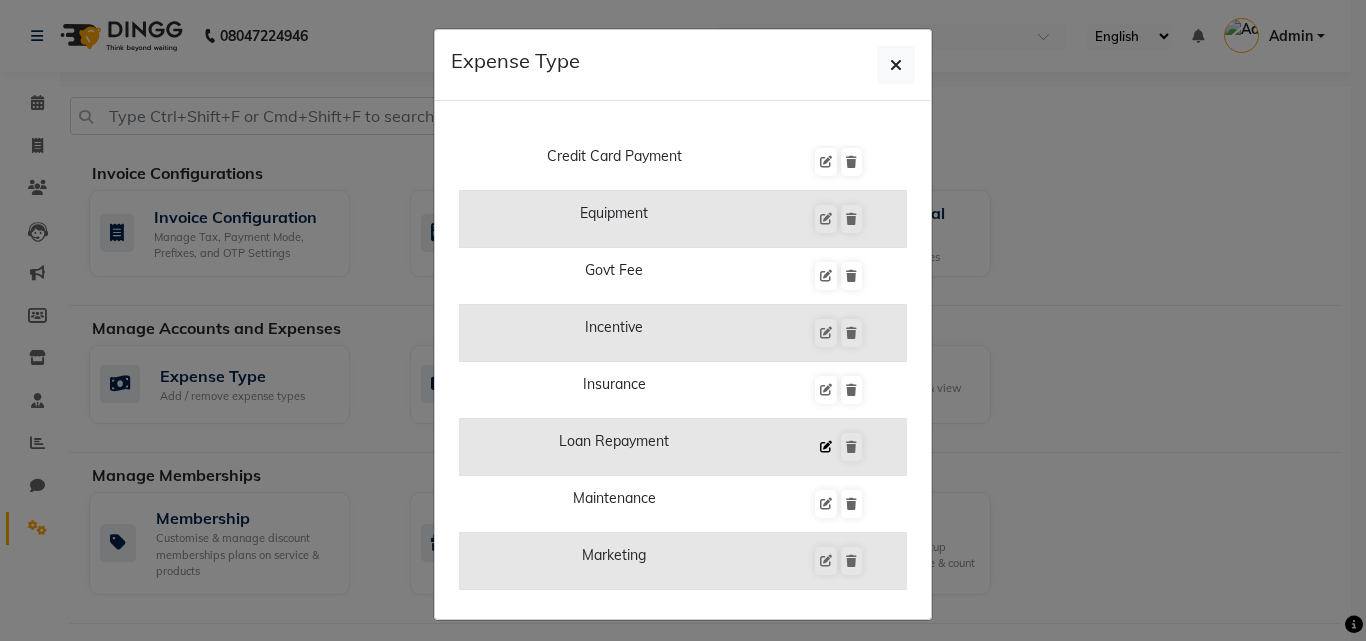 click at bounding box center [826, 447] 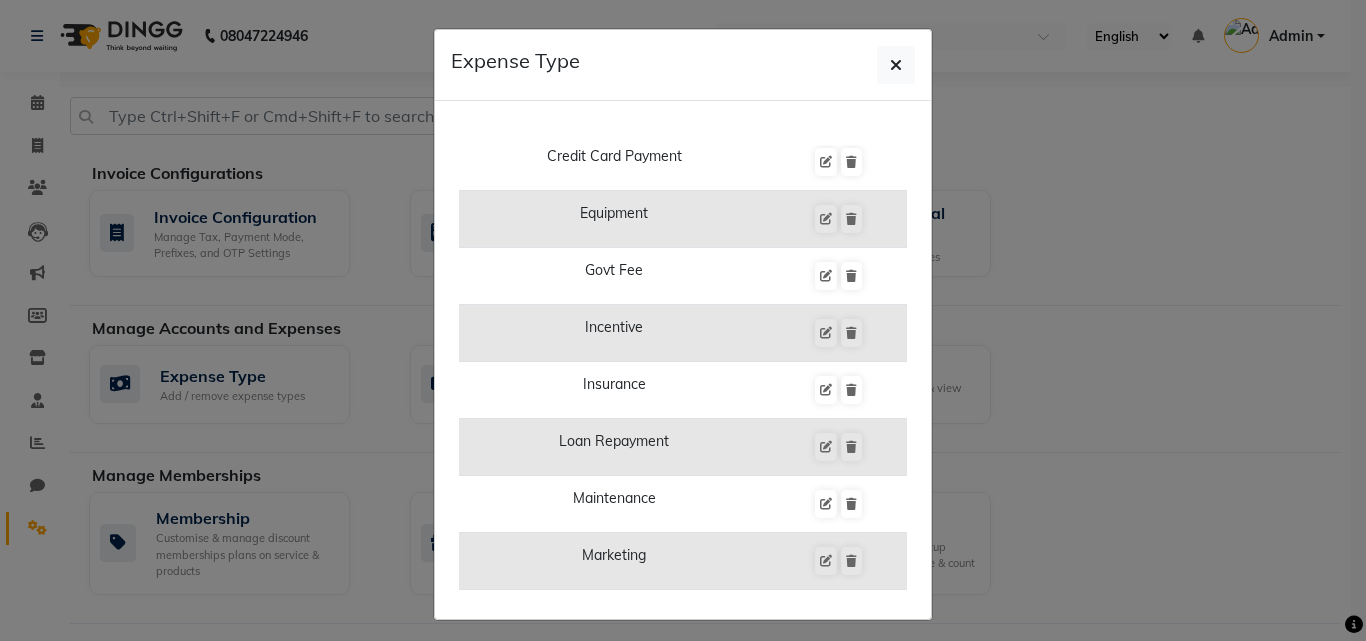 click on "Loan Repayment" at bounding box center (614, 447) 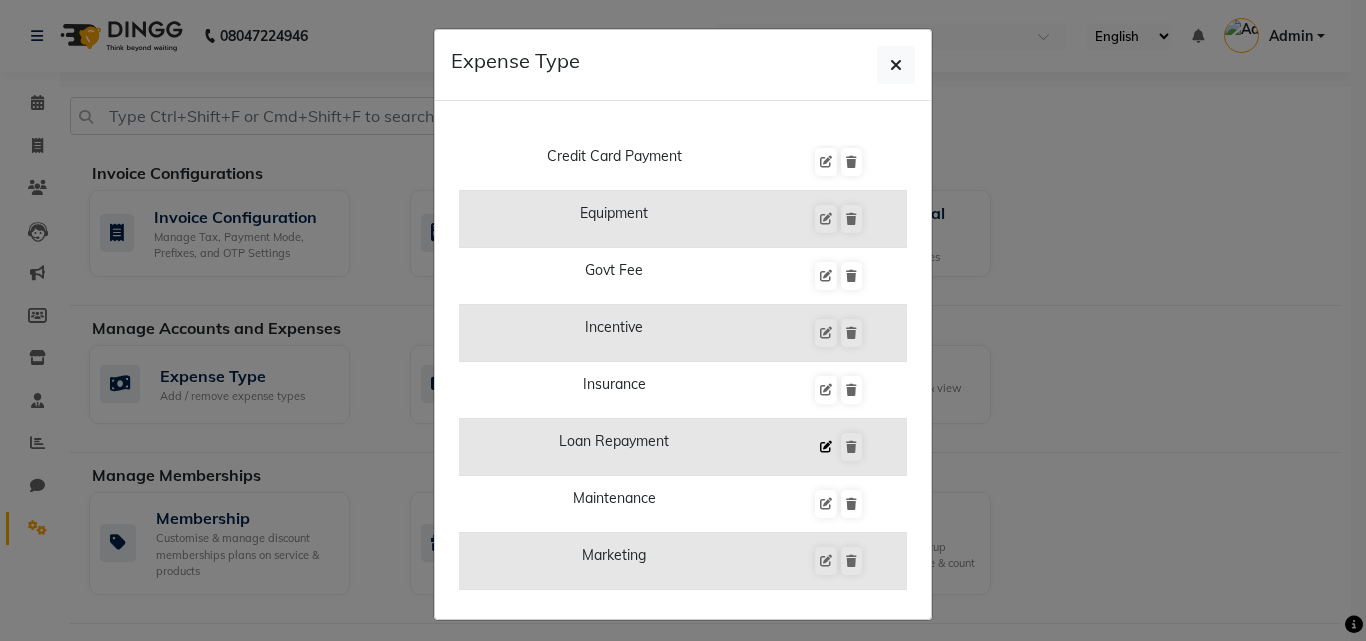 click at bounding box center [826, 447] 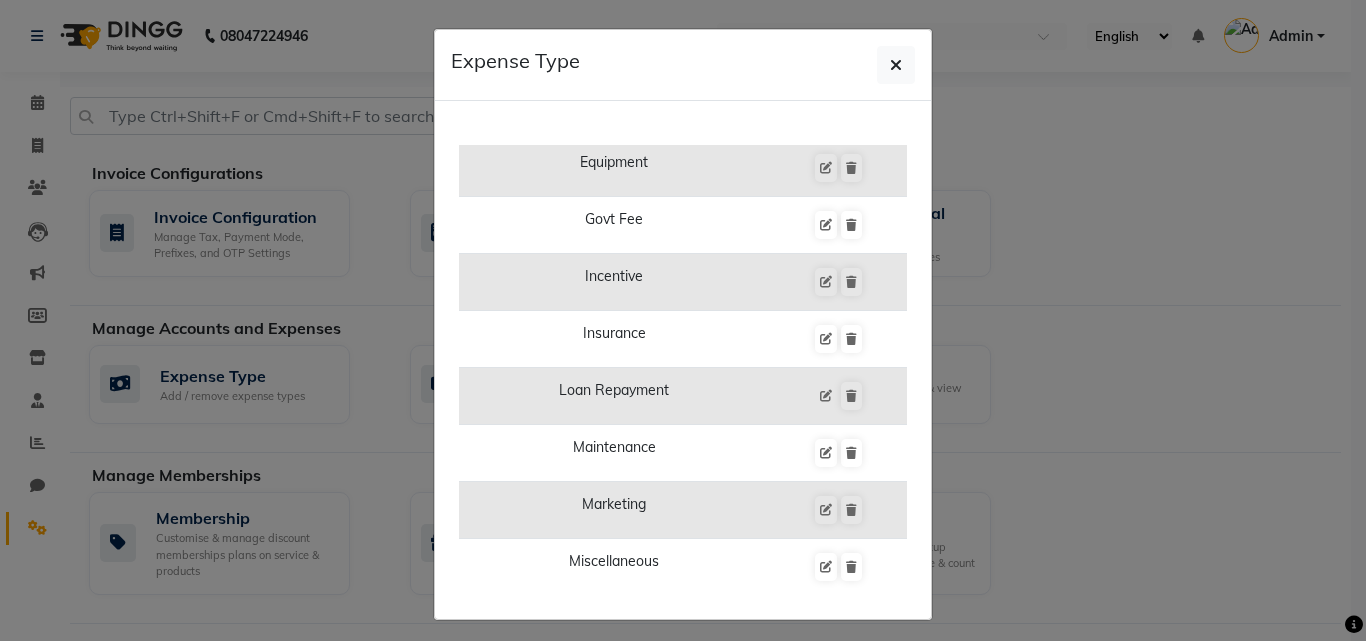 scroll, scrollTop: 500, scrollLeft: 0, axis: vertical 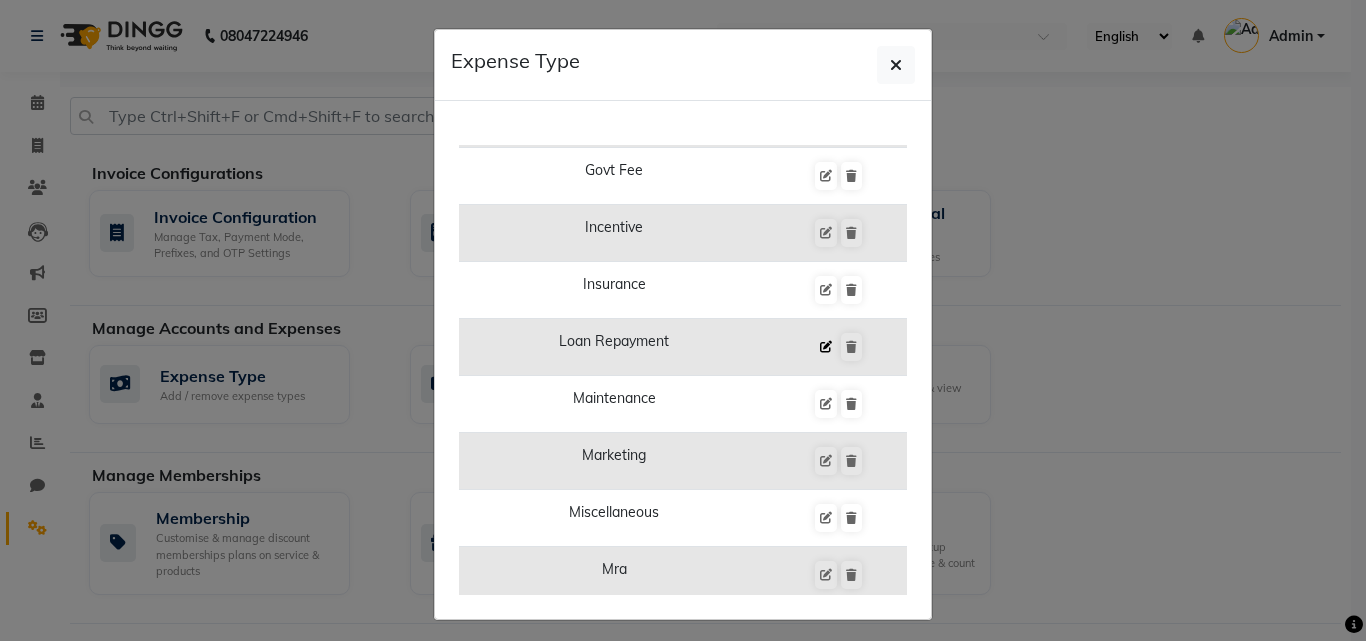 click at bounding box center [826, 347] 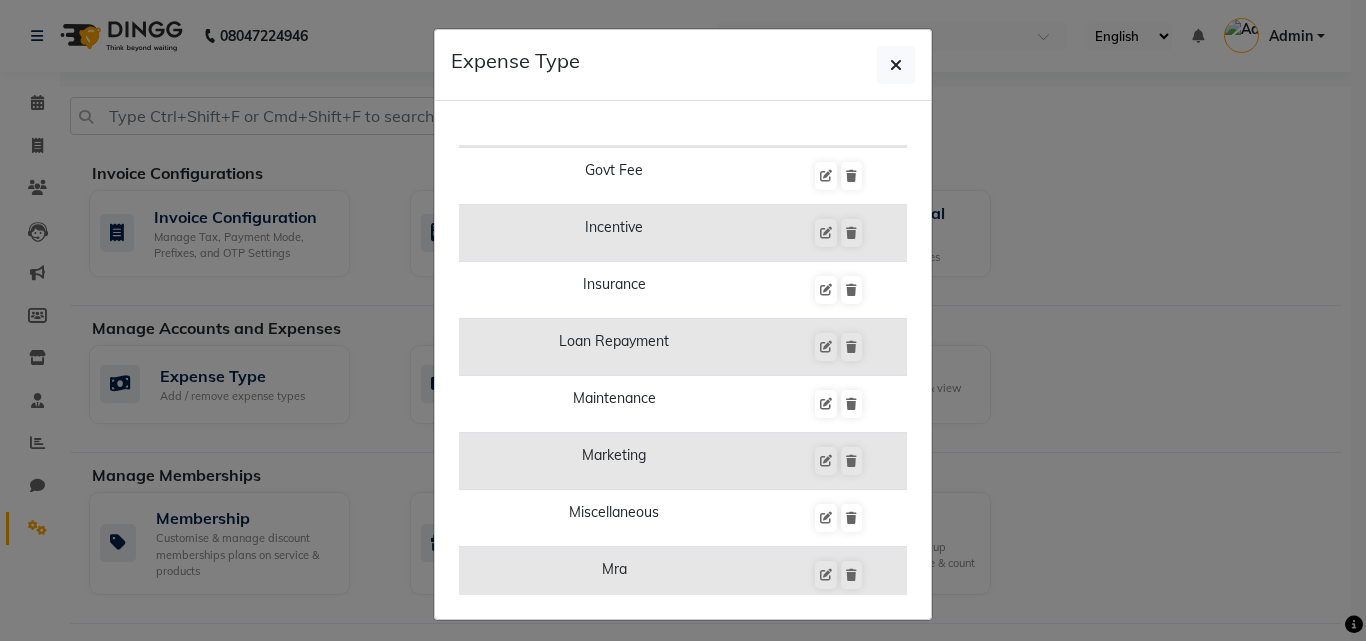 click on "Loan Repayment" at bounding box center (614, 347) 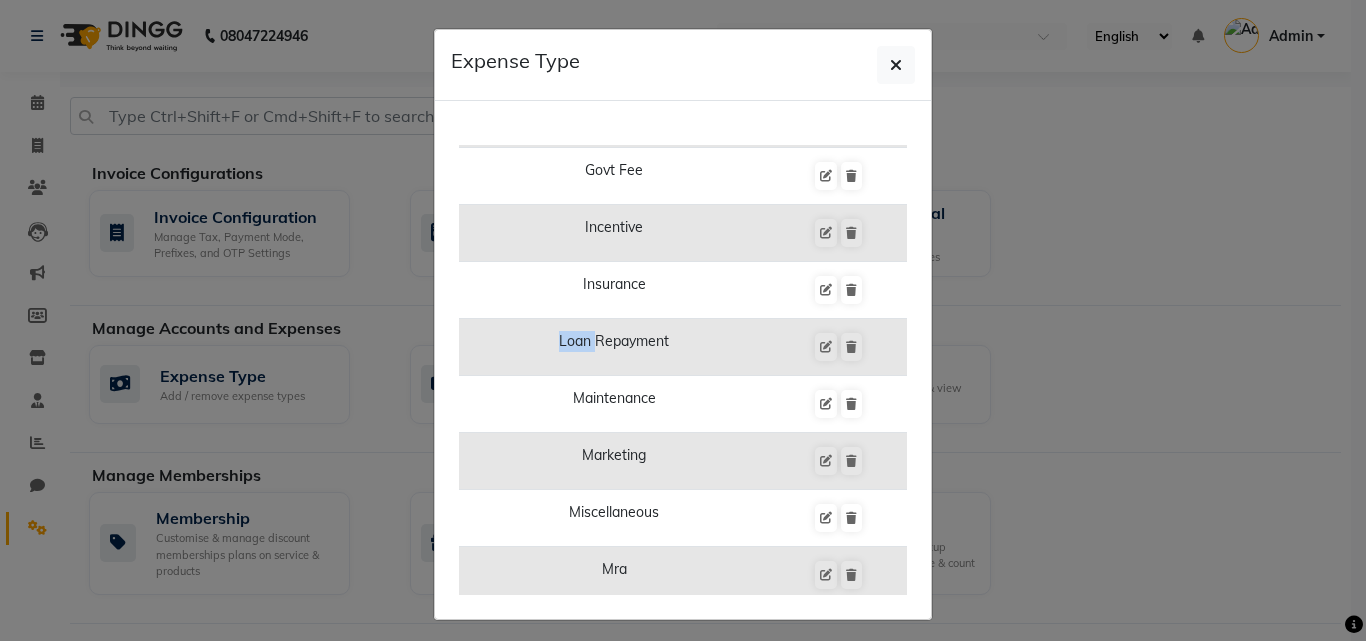 click on "Loan Repayment" at bounding box center (614, 347) 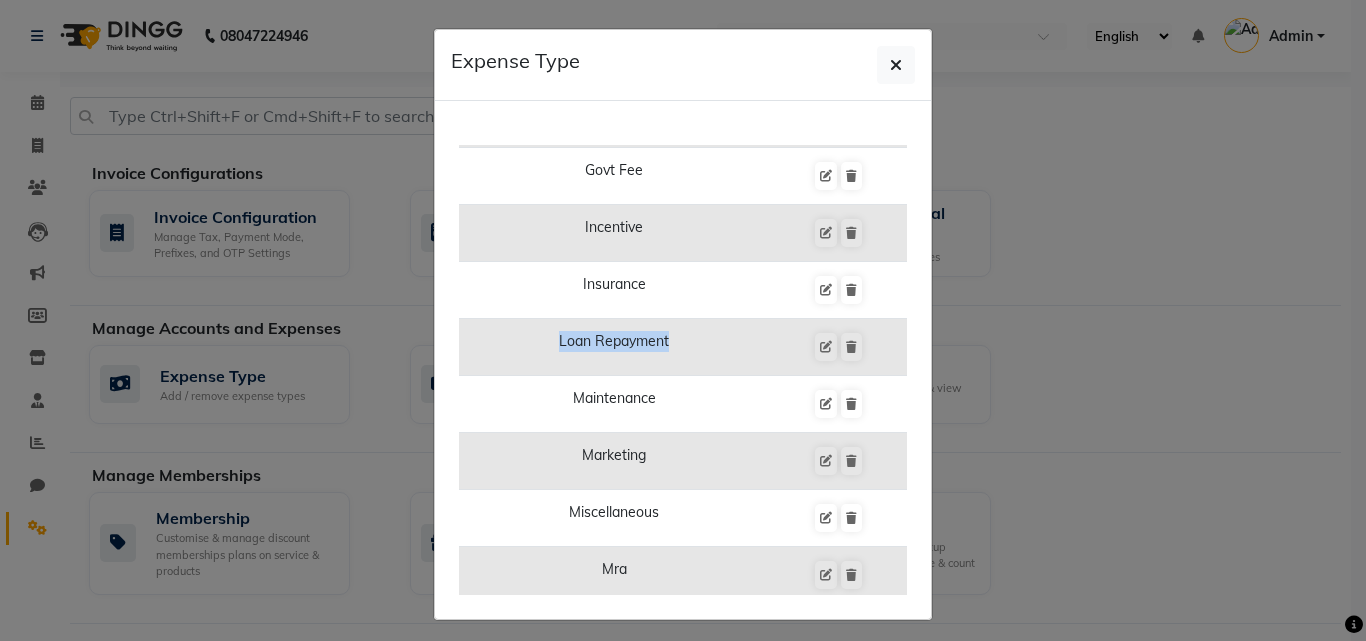 click on "Loan Repayment" at bounding box center [614, 347] 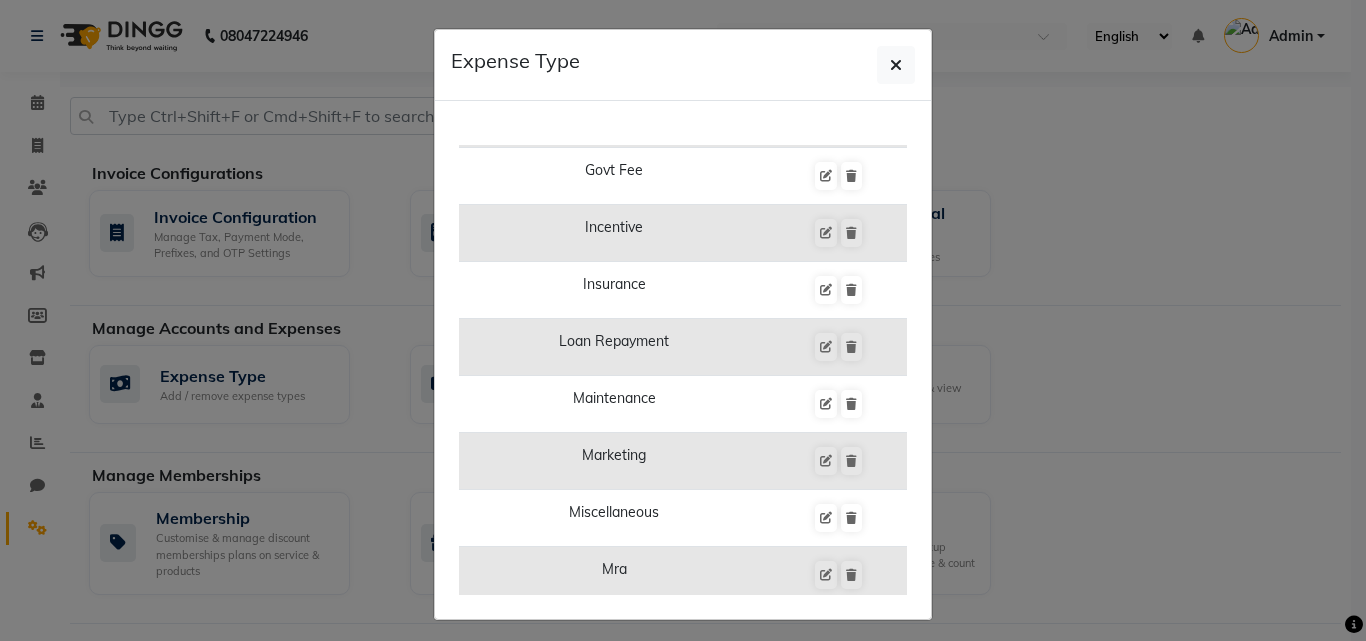 click on "Loan Repayment" at bounding box center (614, 347) 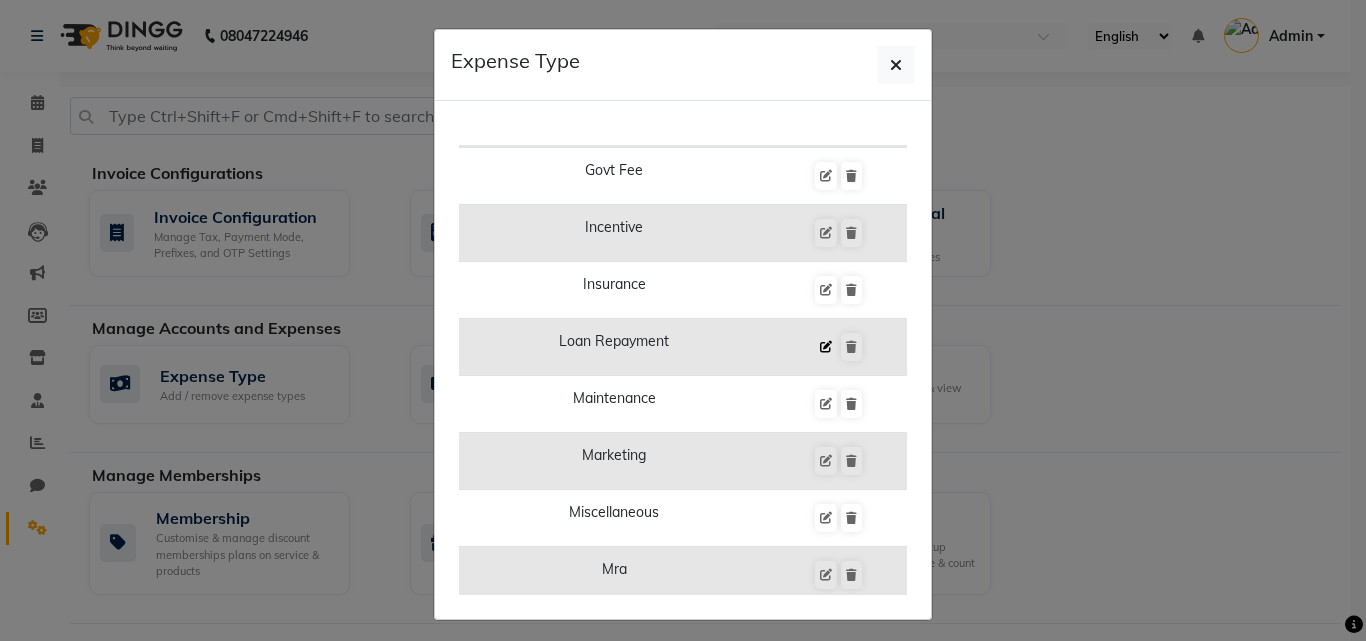 click at bounding box center [826, 347] 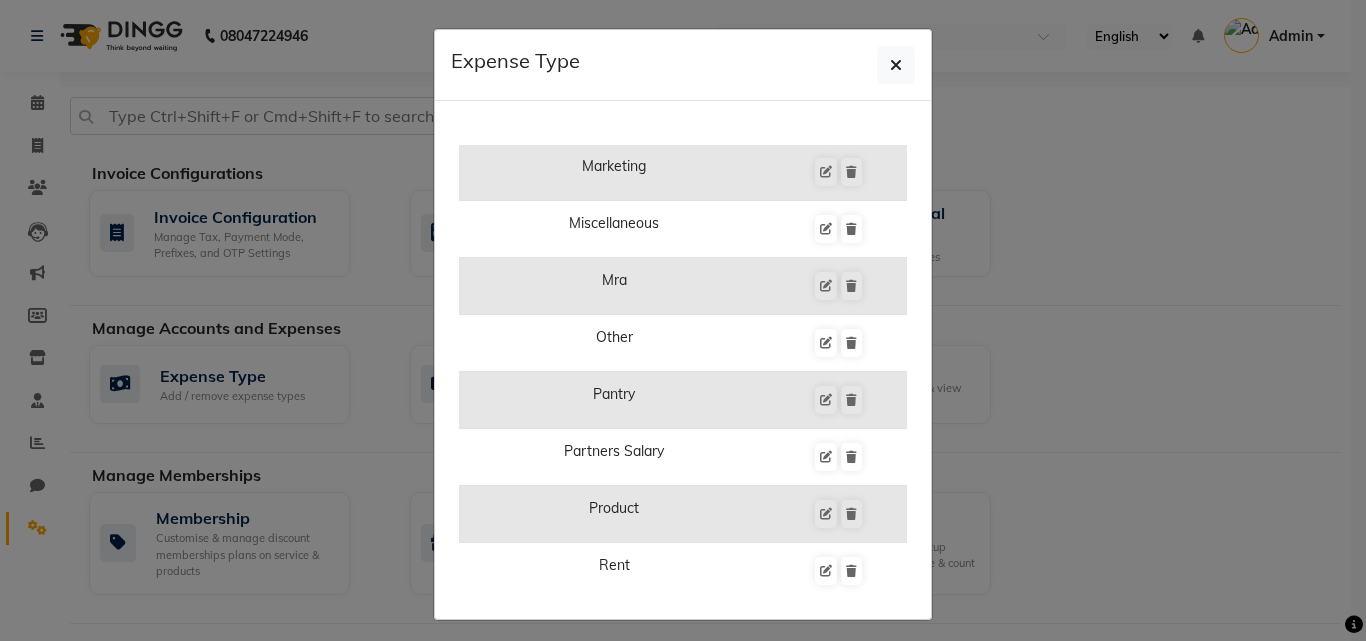 scroll, scrollTop: 800, scrollLeft: 0, axis: vertical 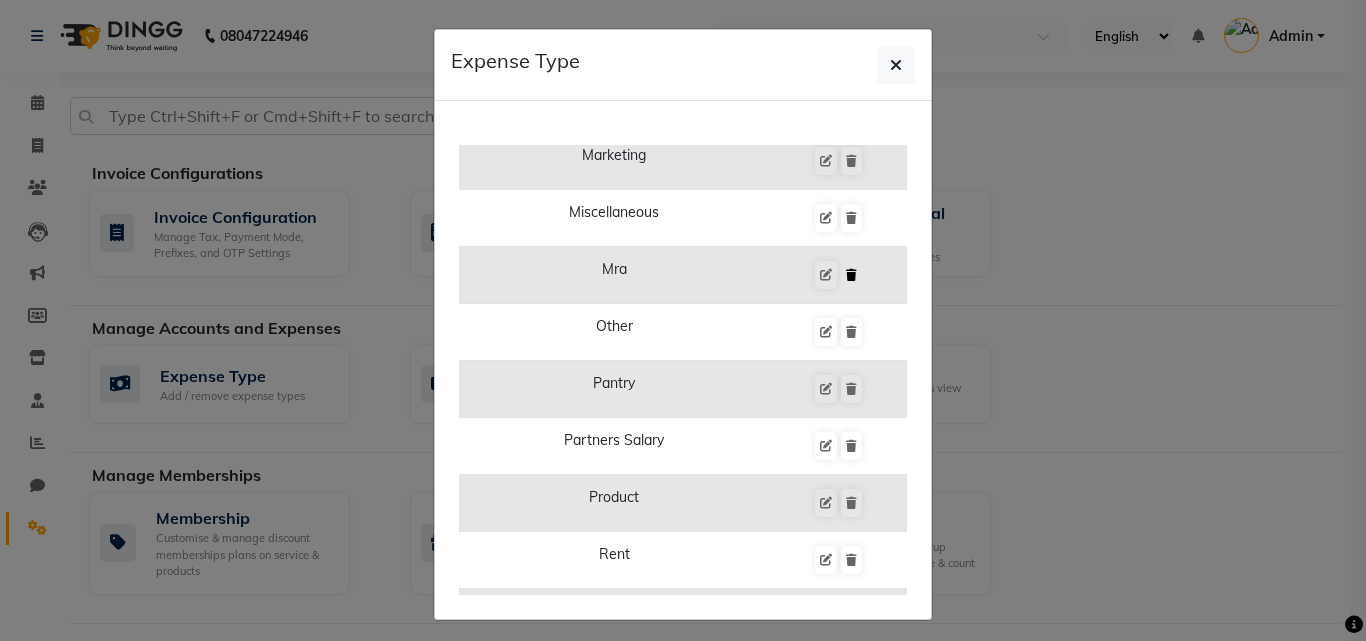 click at bounding box center (851, 275) 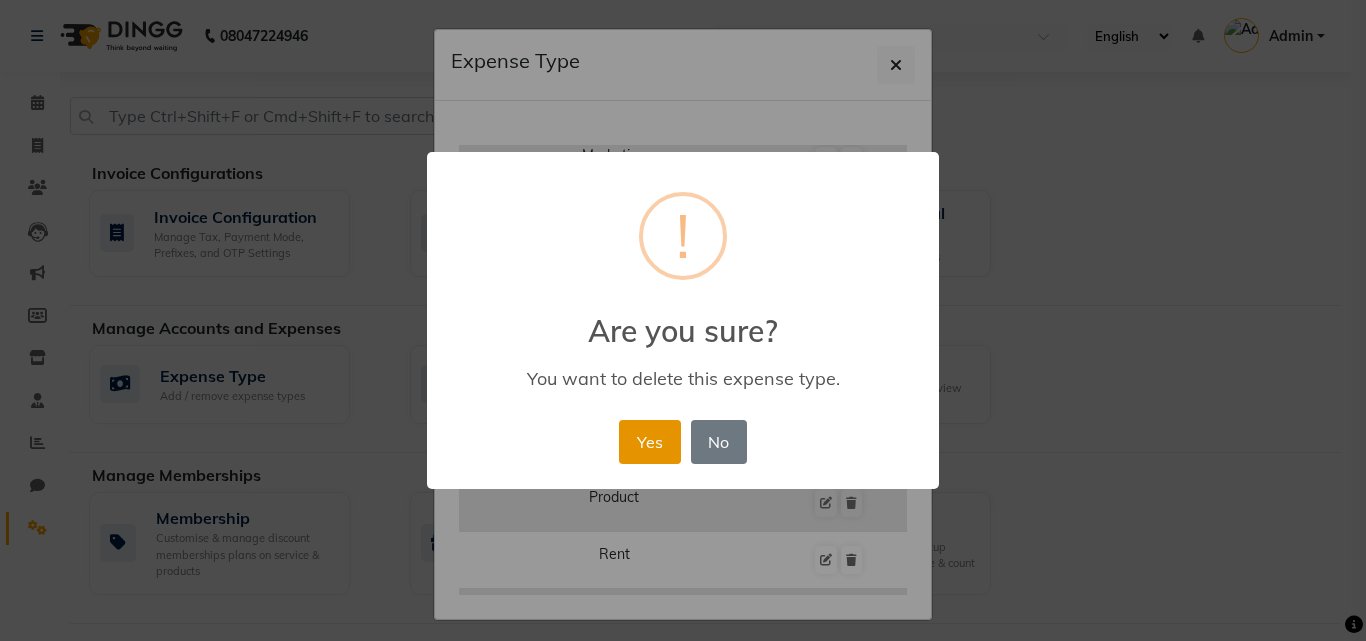 click on "Yes" at bounding box center (649, 442) 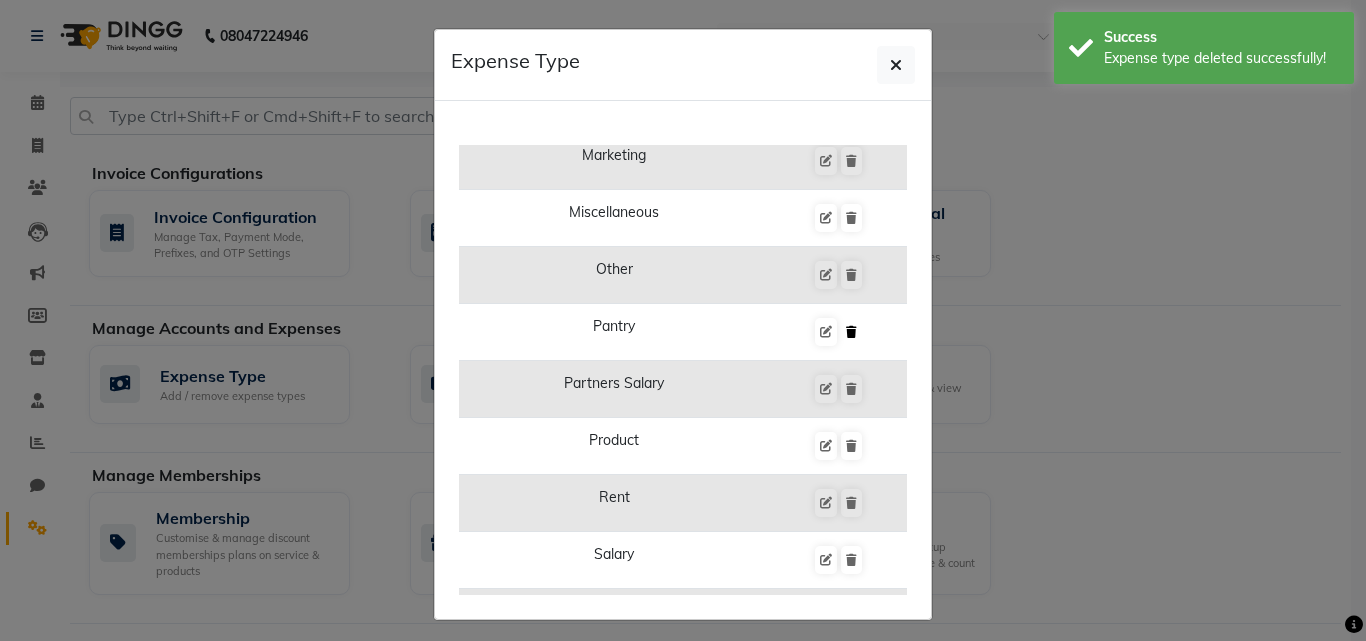 click at bounding box center [851, 332] 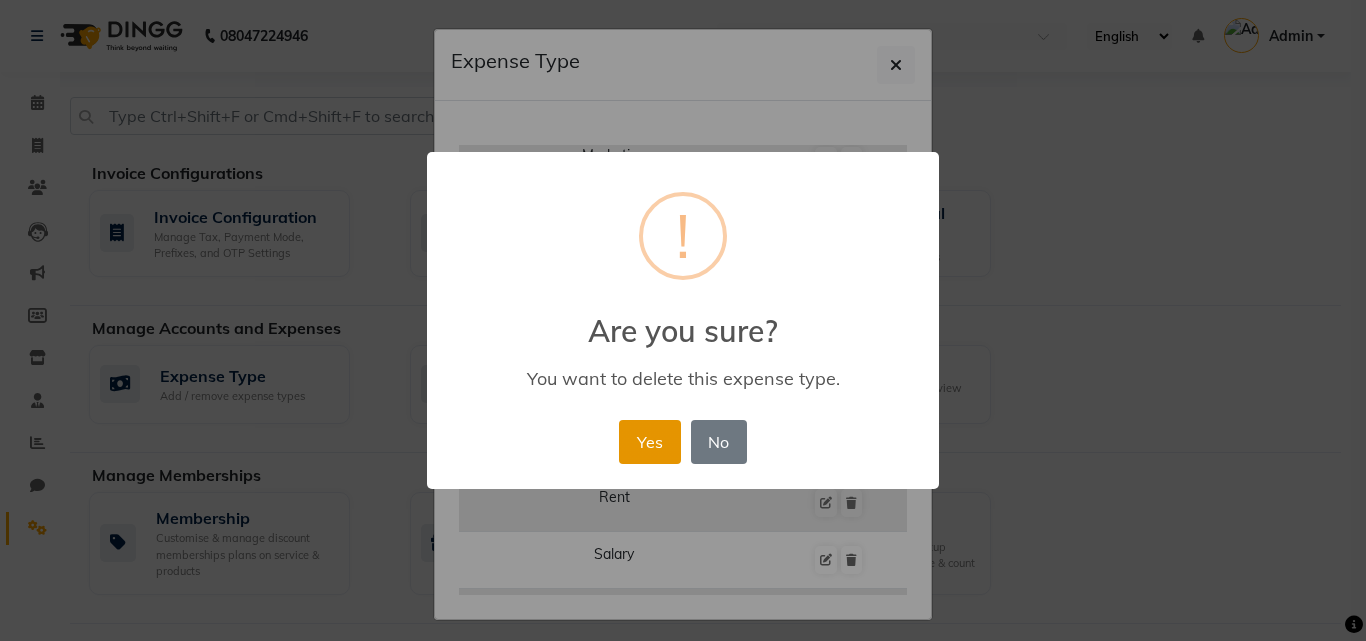 click on "Yes" at bounding box center (649, 442) 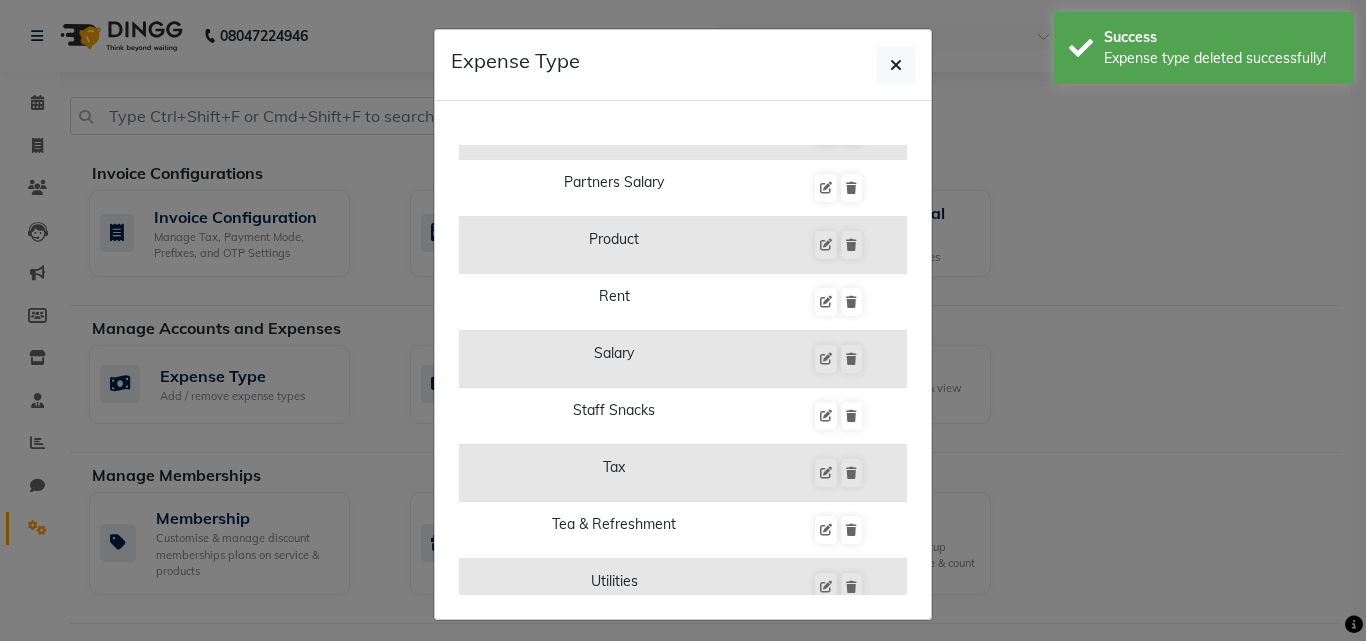 scroll, scrollTop: 981, scrollLeft: 0, axis: vertical 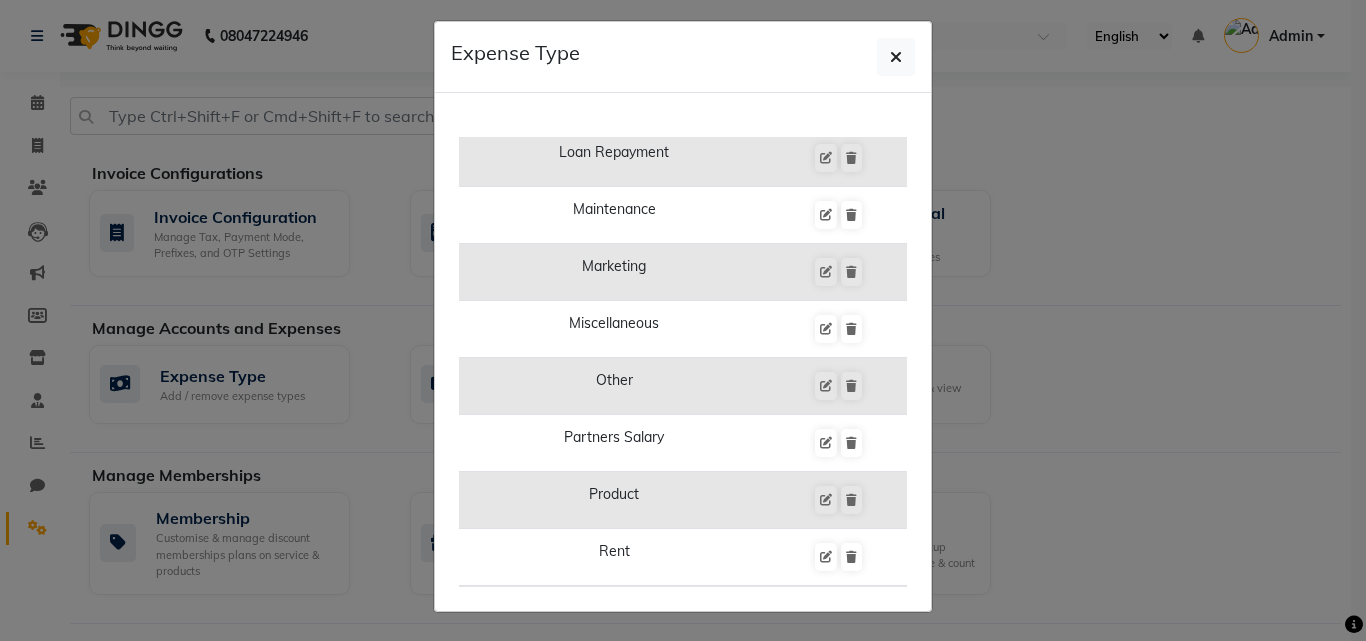 click on "Other" at bounding box center [614, 386] 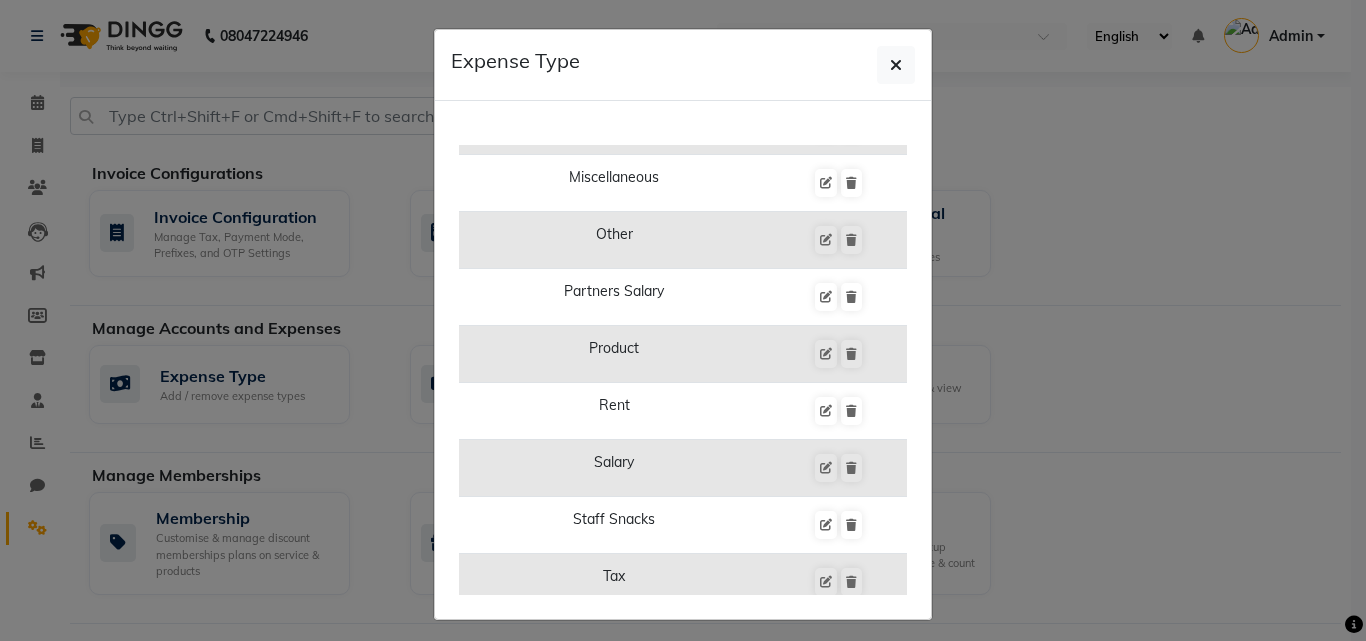 scroll, scrollTop: 981, scrollLeft: 0, axis: vertical 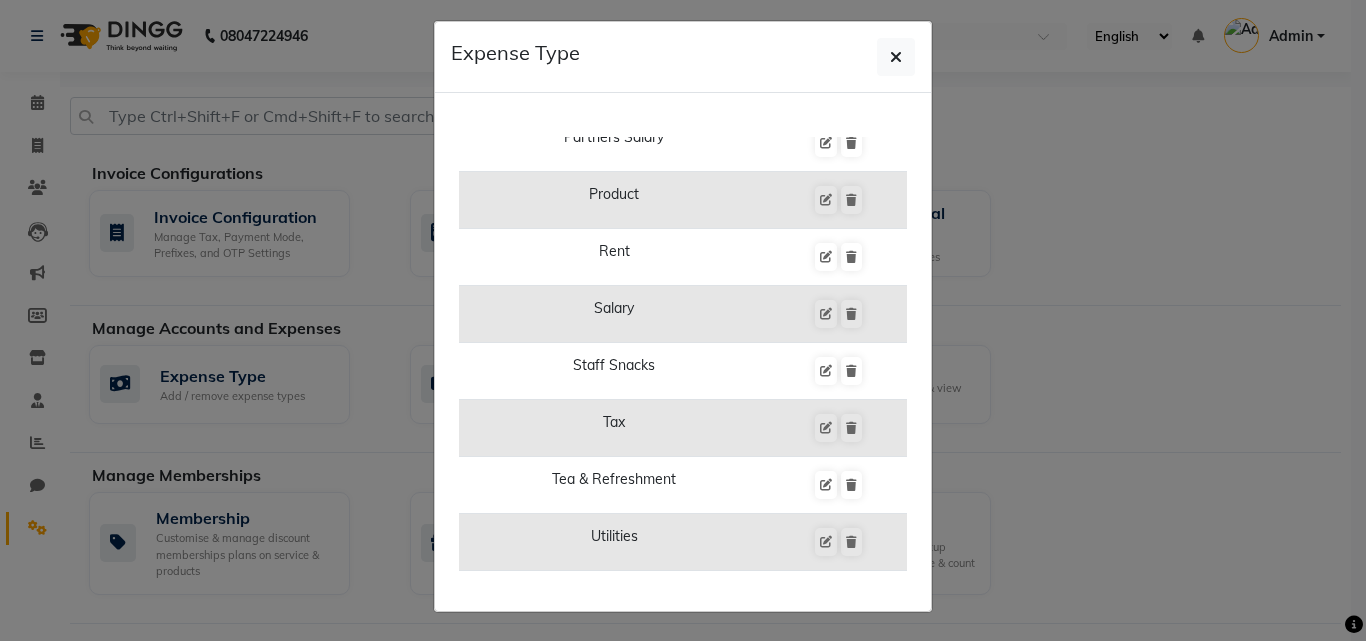 click on "Expense Type Loan Repayment  Add  Cancel Expense Type Advance Salary Bank Charges Cash Transfer To Bank Client Snacks Clinical Charges Credit Card Payment Equipment Govt Fee Incentive Insurance Loan Repayment Maintenance Marketing Miscellaneous Other Partners Salary Product Rent Salary Staff Snacks Tax Tea & Refreshment Utilities" 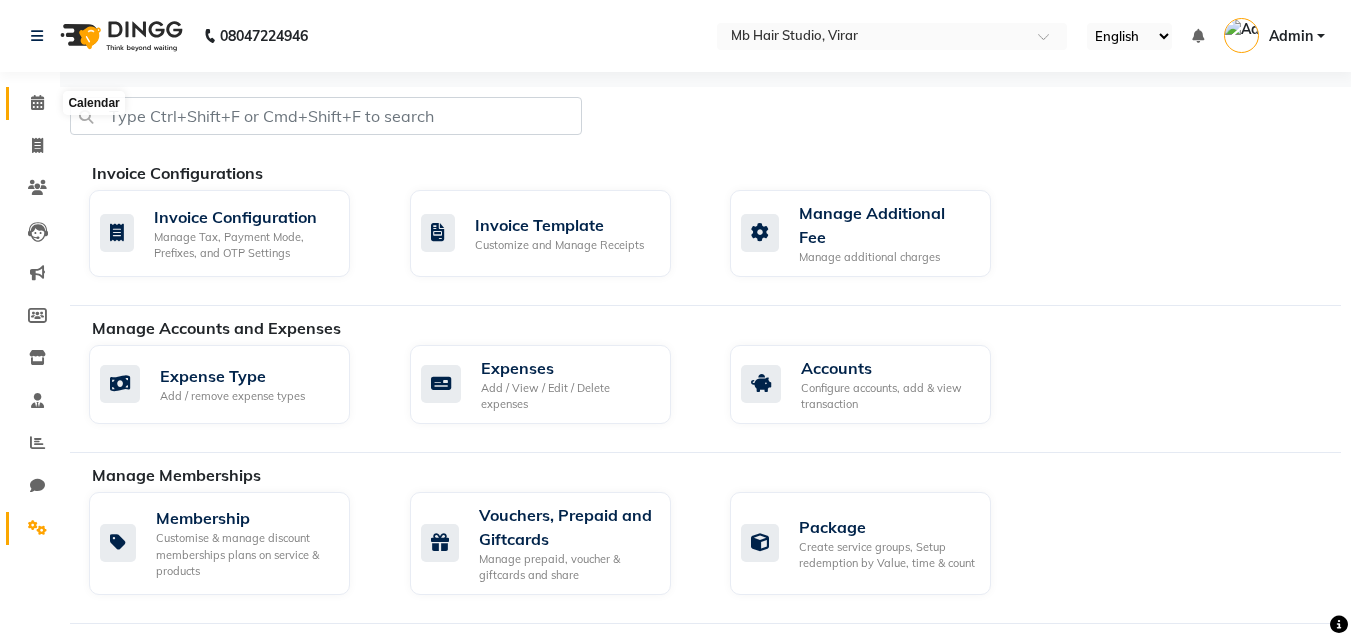 click 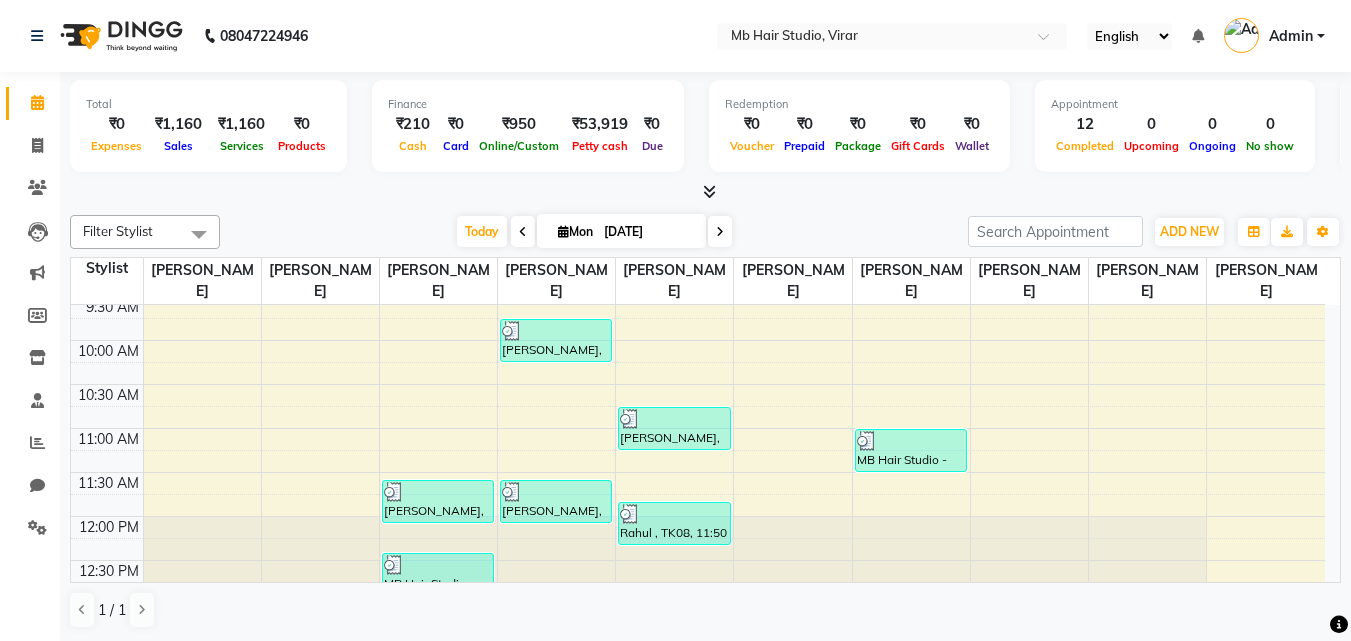 scroll, scrollTop: 250, scrollLeft: 0, axis: vertical 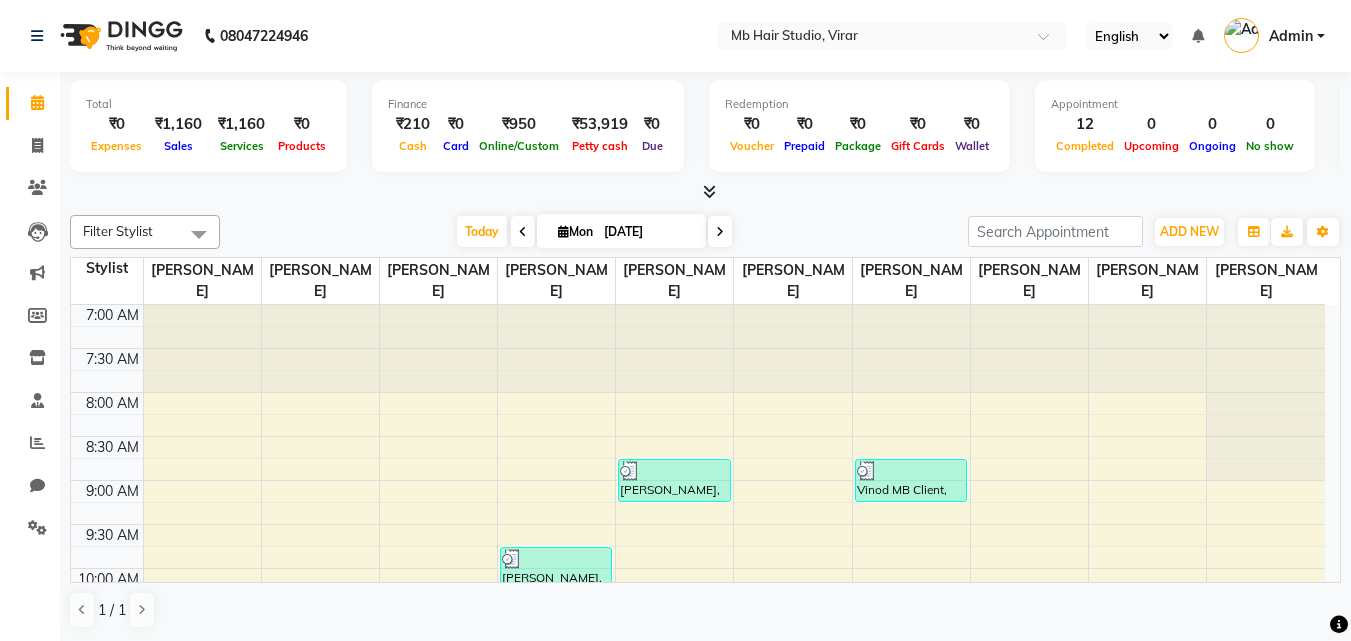 click on "7:00 AM 7:30 AM 8:00 AM 8:30 AM 9:00 AM 9:30 AM 10:00 AM 10:30 AM 11:00 AM 11:30 AM 12:00 PM 12:30 PM     [PERSON_NAME], TK06, 11:35 AM-12:05 PM, Mens's - Haircut,Mens's - [PERSON_NAME] Trimming     MB Hair Studio - Dummy, TK09, 12:25 PM-12:55 PM, Mens's - Clean Shaving     [PERSON_NAME], TK03, 09:45 AM-10:15 AM, Mens's - Haircut     [PERSON_NAME], TK07, 11:35 AM-12:05 PM, Mens's - Haircut,Mens's - [PERSON_NAME] Trimming     [PERSON_NAME], TK01, 08:45 AM-09:15 AM, Mens's - [PERSON_NAME] Trimming     Ganesh, TK04, 10:45 AM-11:15 AM, Mens's - Haircut     Rahul , TK08, 11:50 AM-12:20 PM, Mens's - [PERSON_NAME] Trimming     Vinod MB Client, TK02, 08:45 AM-09:15 AM, Mens's - Clean Shaving     MB Hair Studio - Dummy, TK05, 11:00 AM-11:30 AM, Mens's - Haircut" at bounding box center [698, 568] 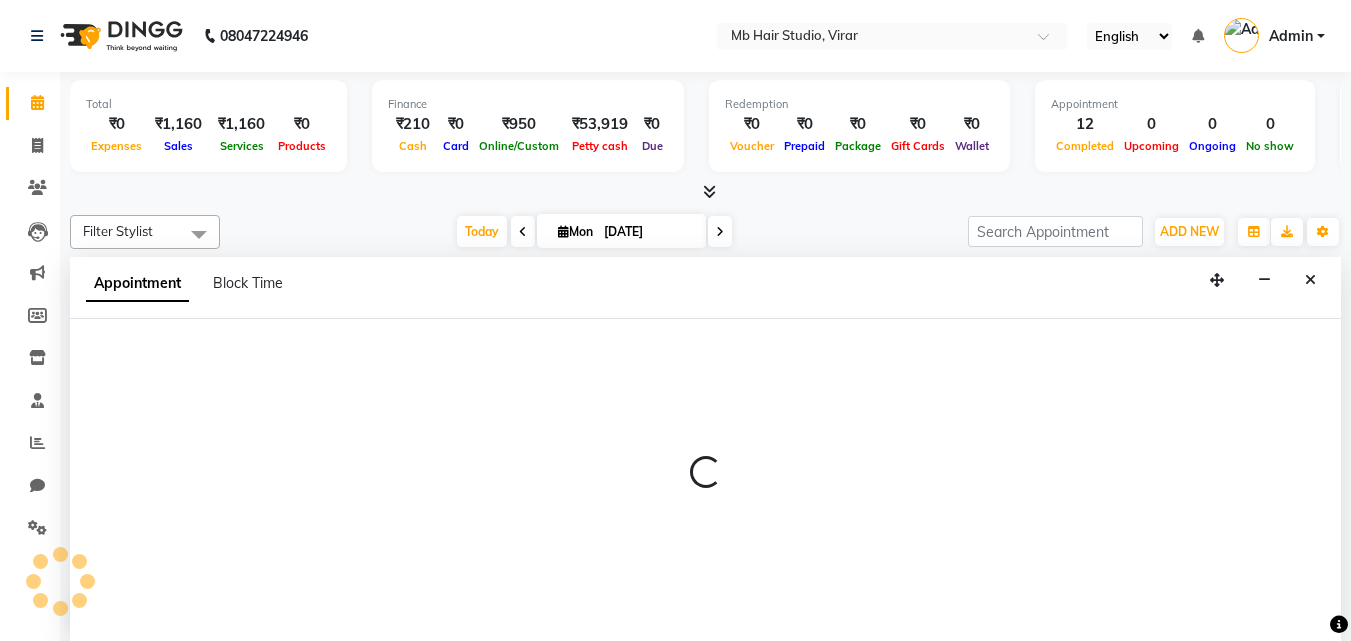 scroll, scrollTop: 1, scrollLeft: 0, axis: vertical 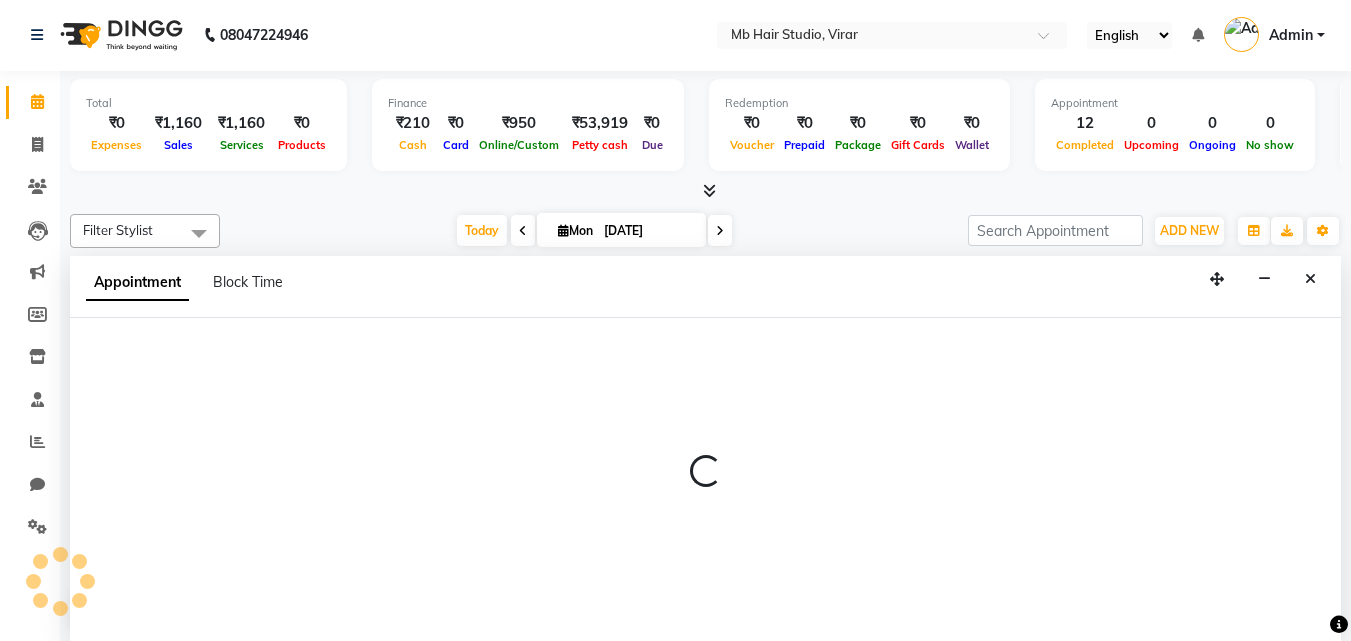 select on "74611" 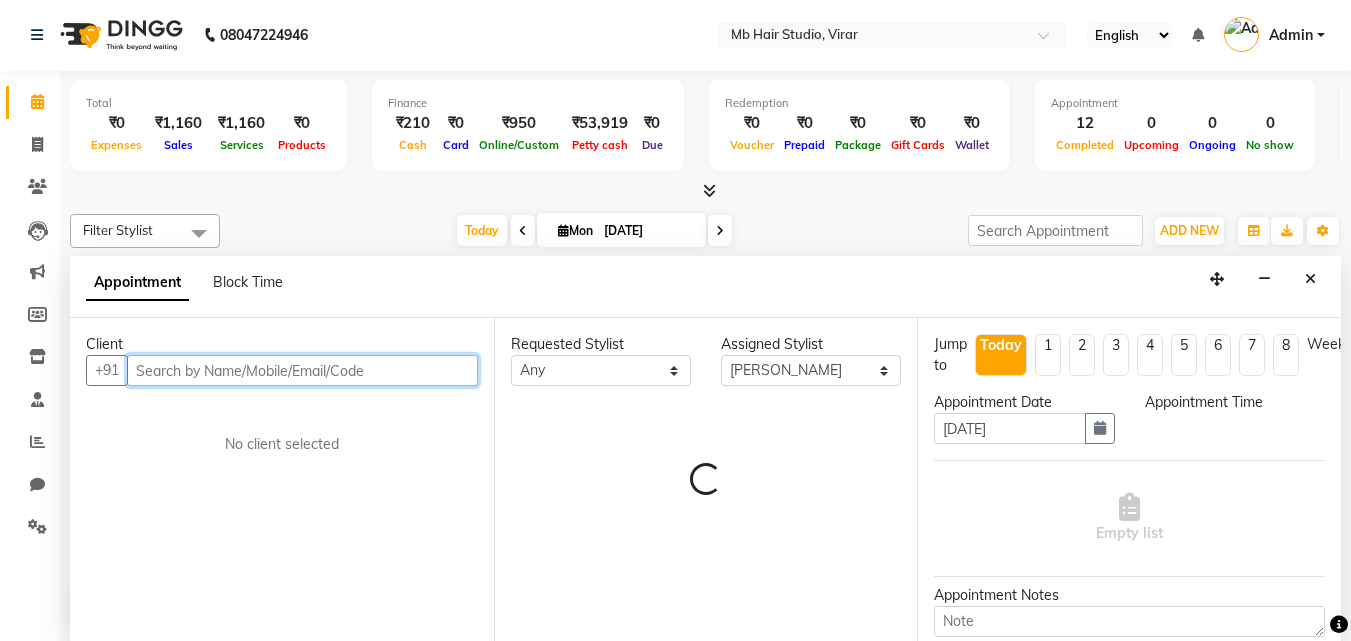 select on "585" 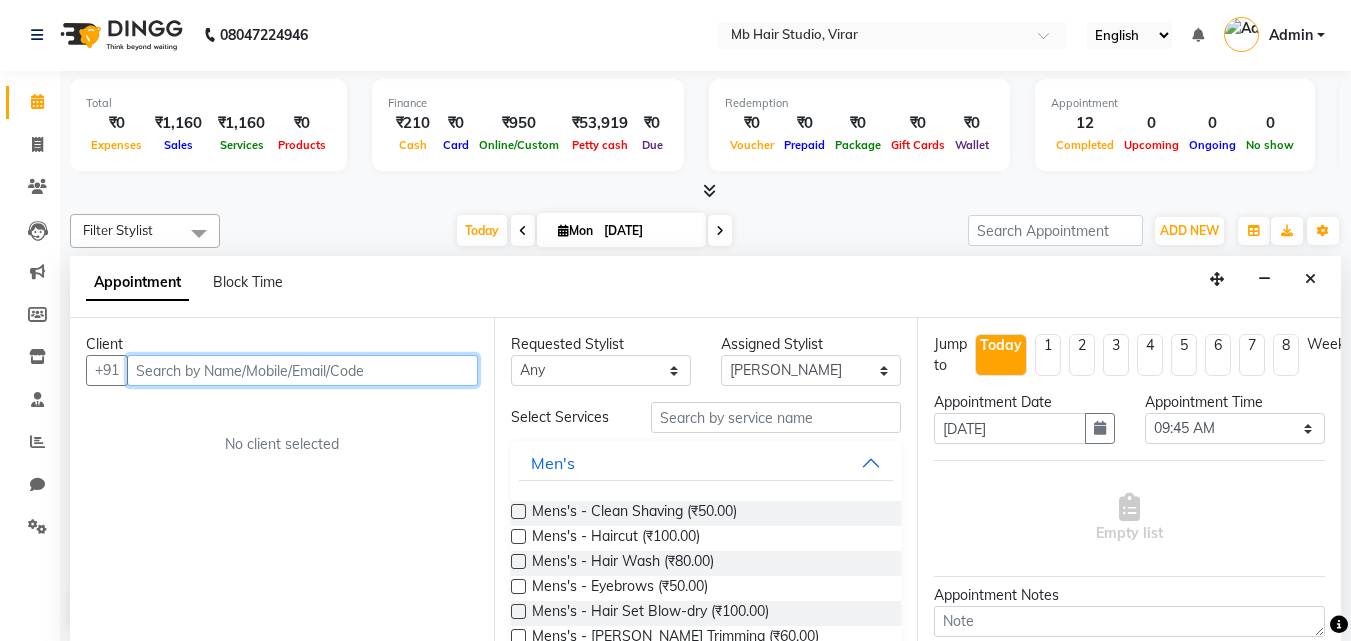 scroll, scrollTop: 0, scrollLeft: 0, axis: both 